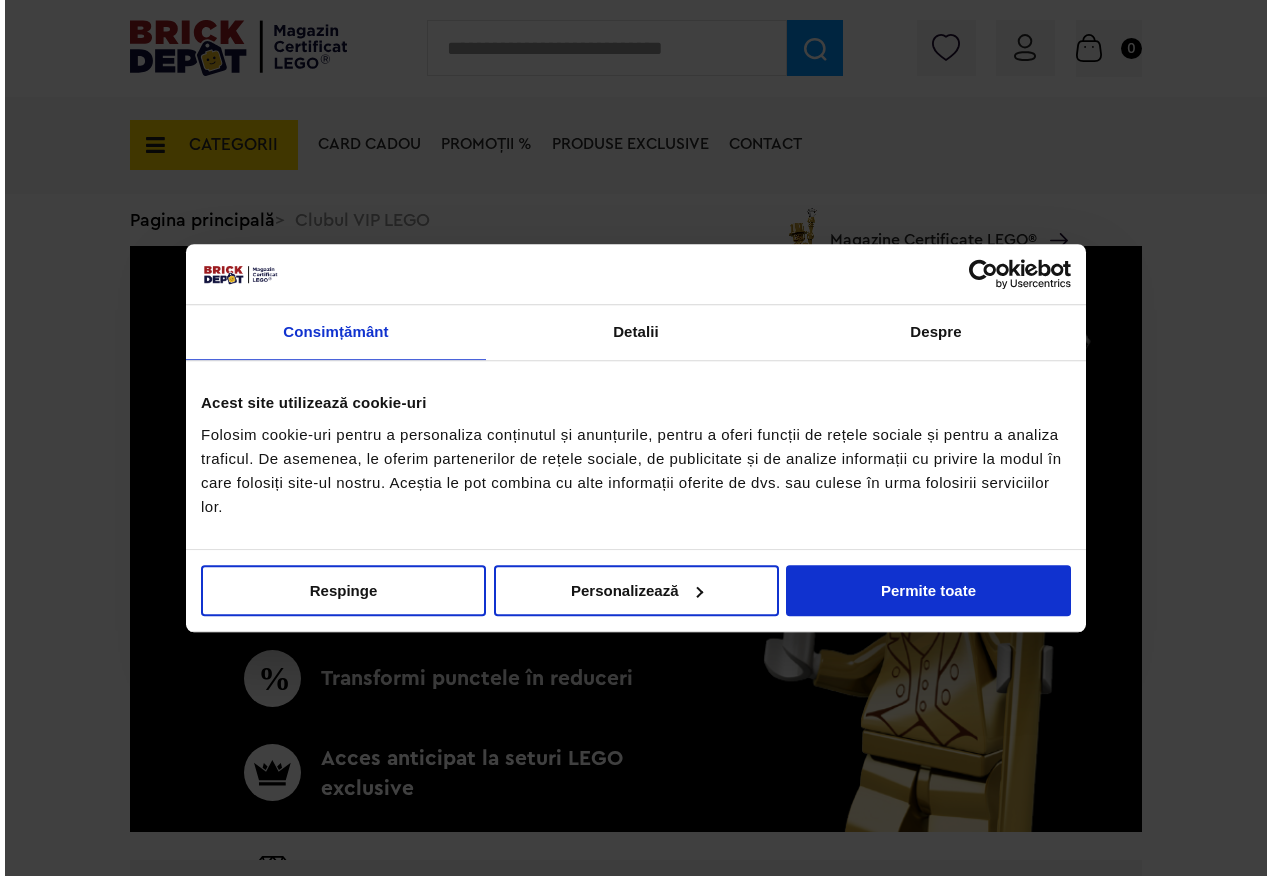 scroll, scrollTop: 0, scrollLeft: 0, axis: both 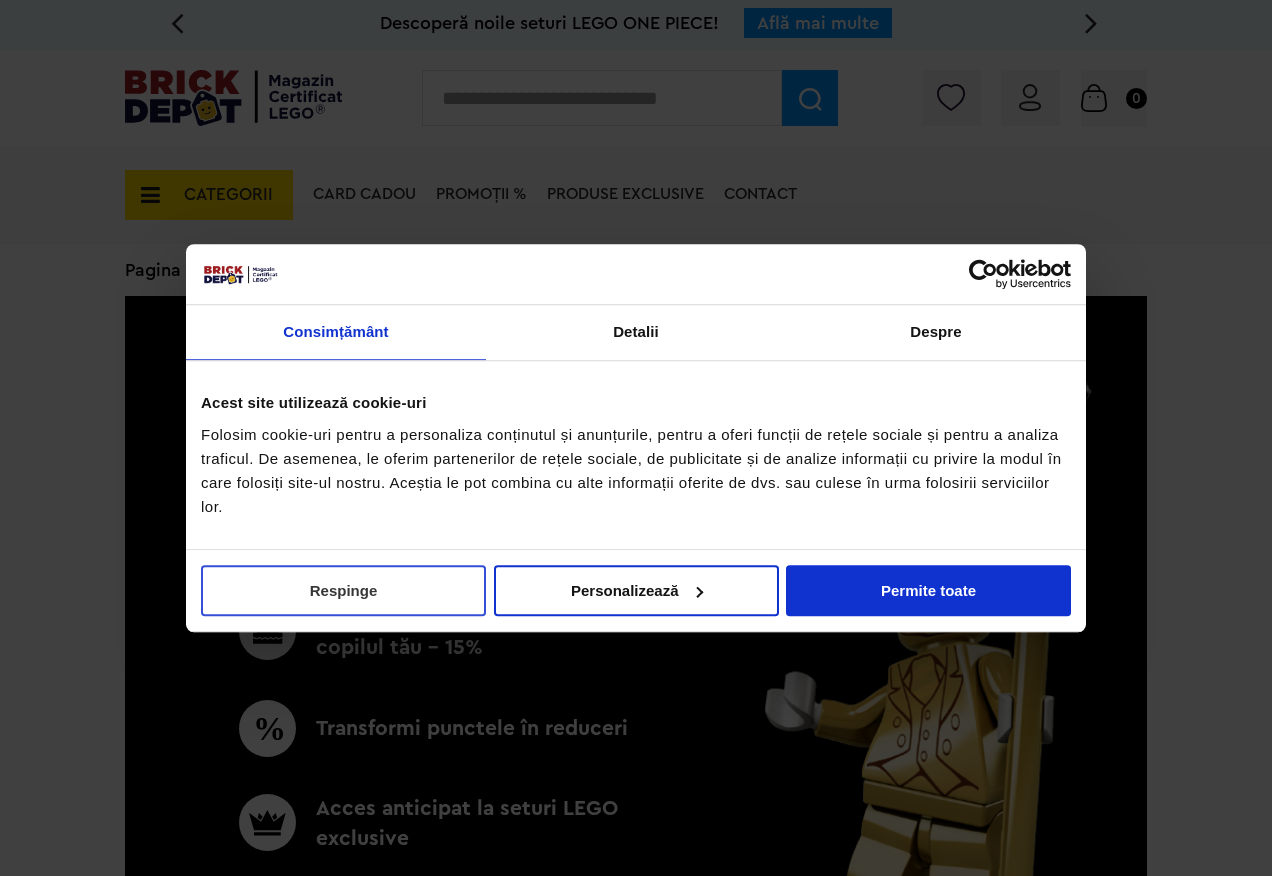 click on "Respinge" at bounding box center (343, 590) 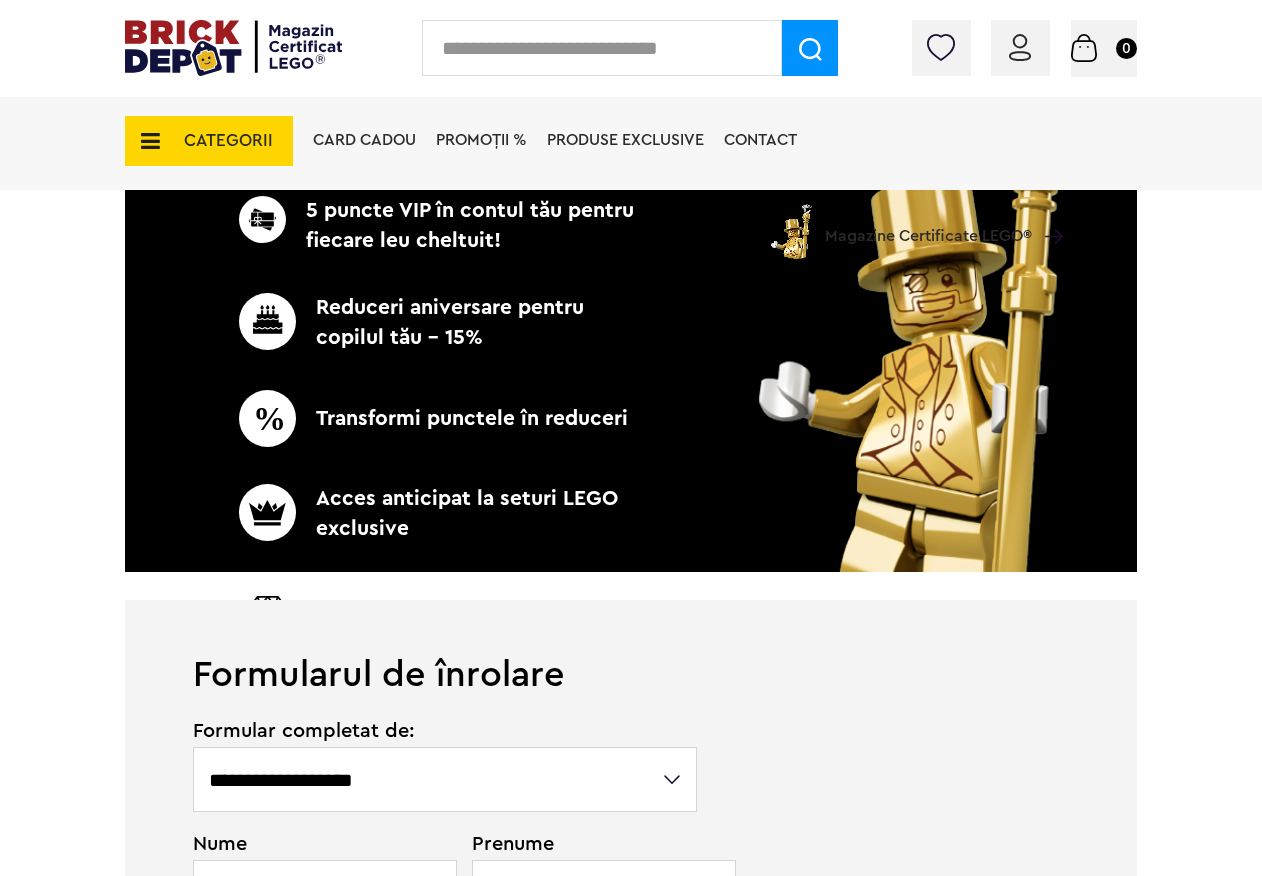 scroll, scrollTop: 500, scrollLeft: 0, axis: vertical 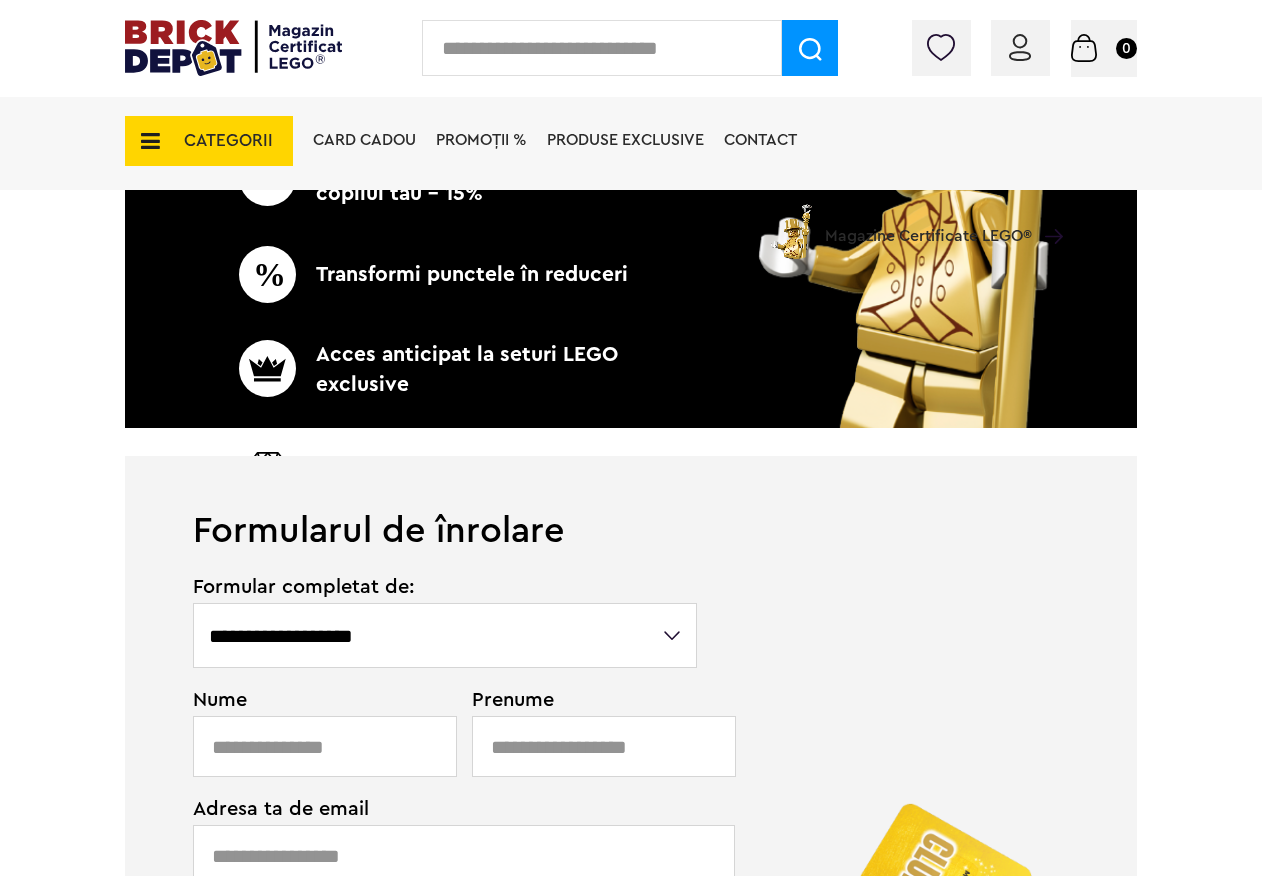 click on "**********" at bounding box center (445, 635) 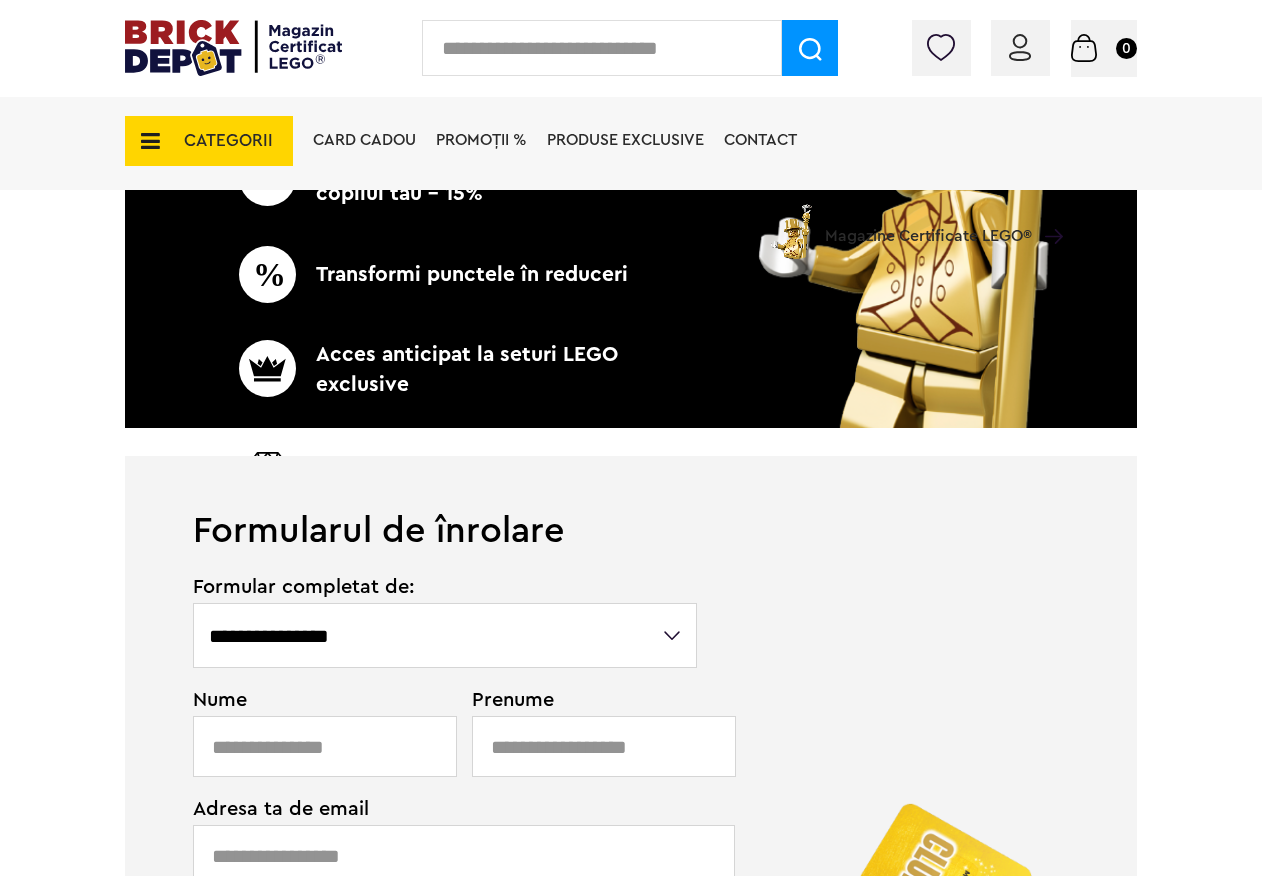 click on "**********" at bounding box center (445, 635) 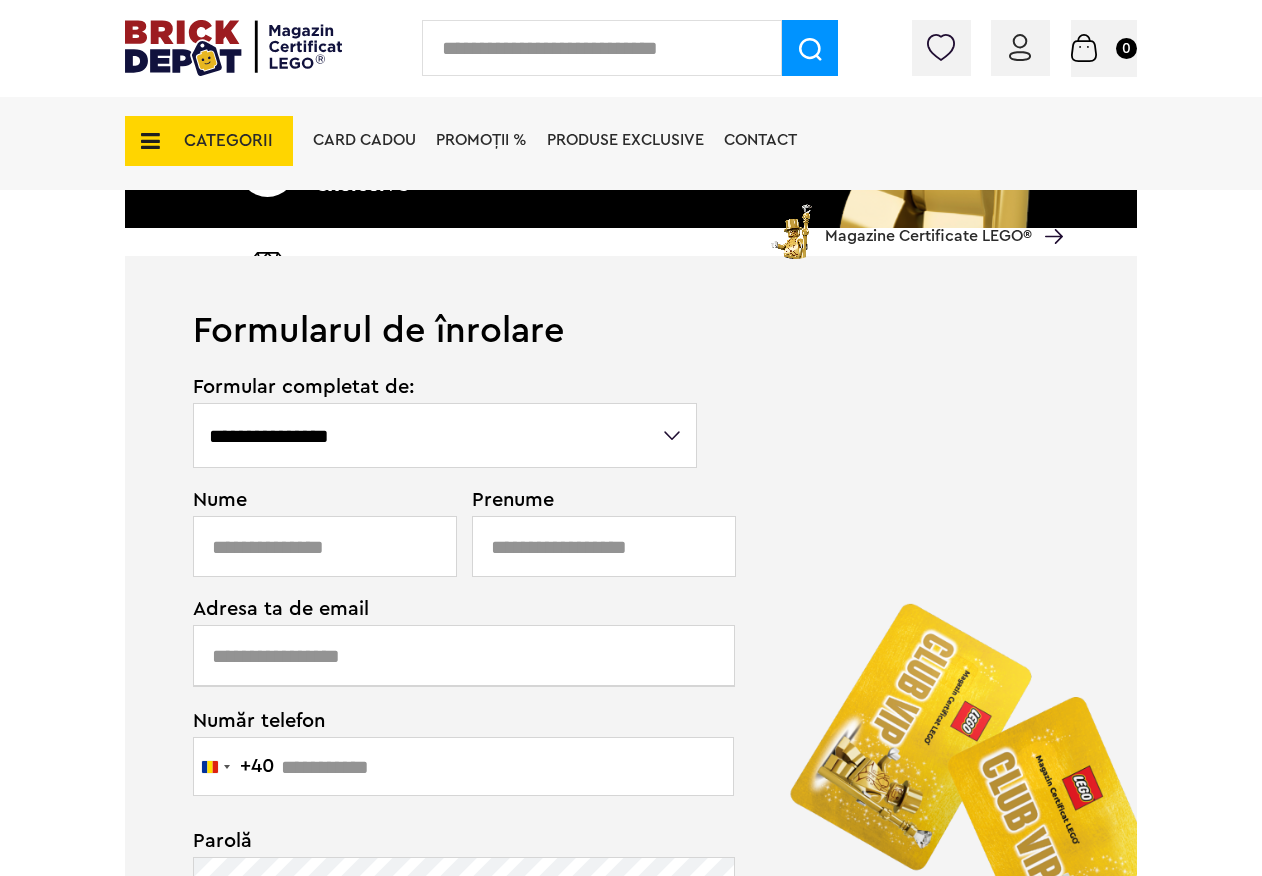 click at bounding box center (325, 546) 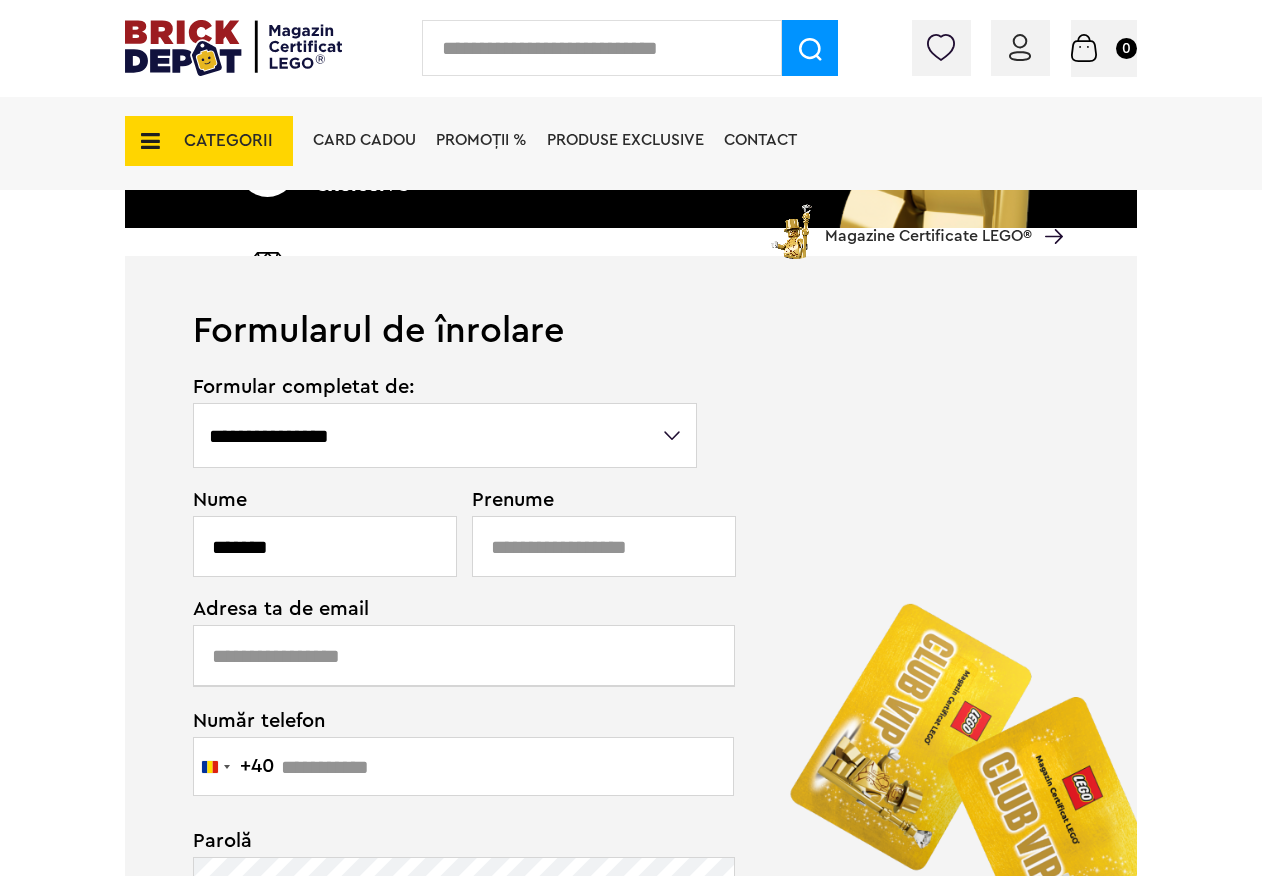 type on "******" 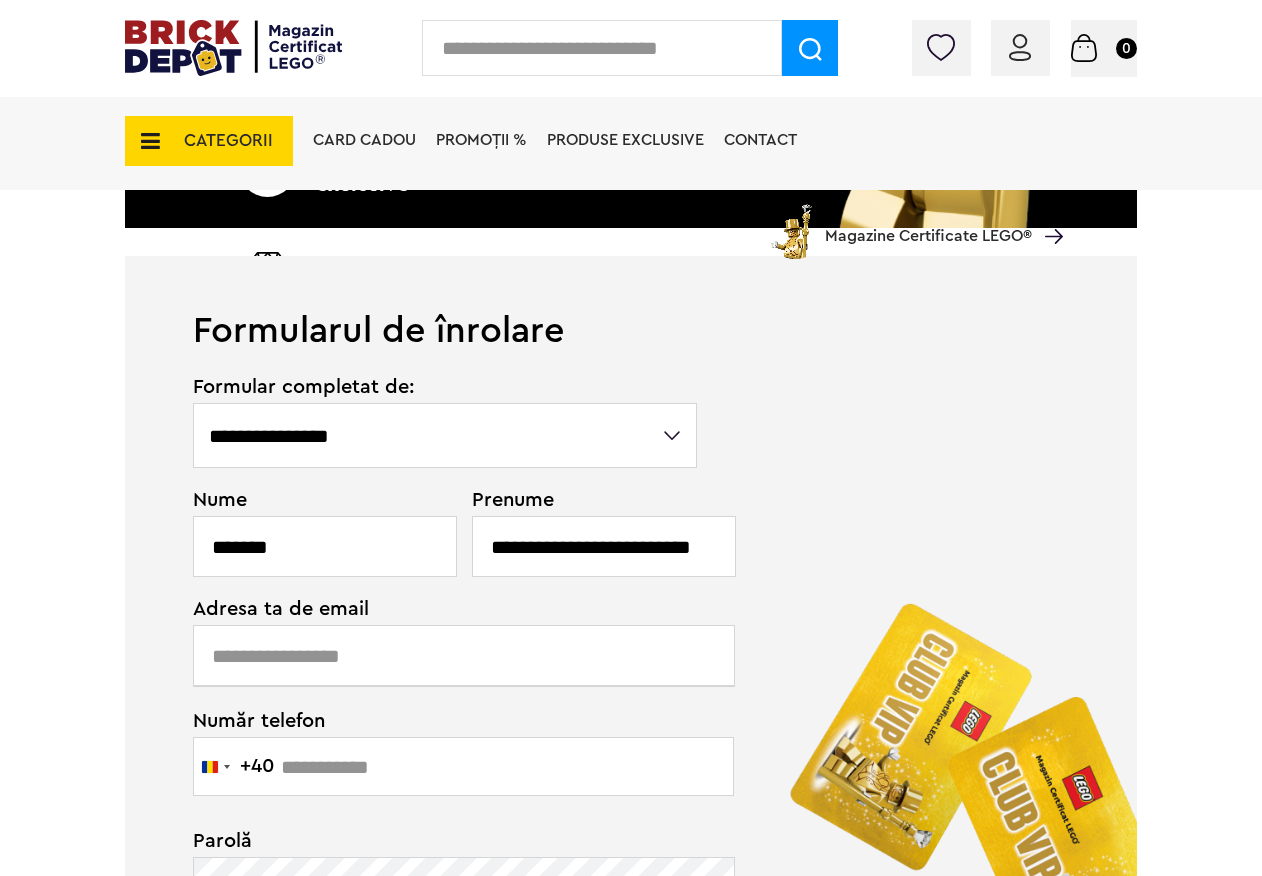 scroll, scrollTop: 0, scrollLeft: 80, axis: horizontal 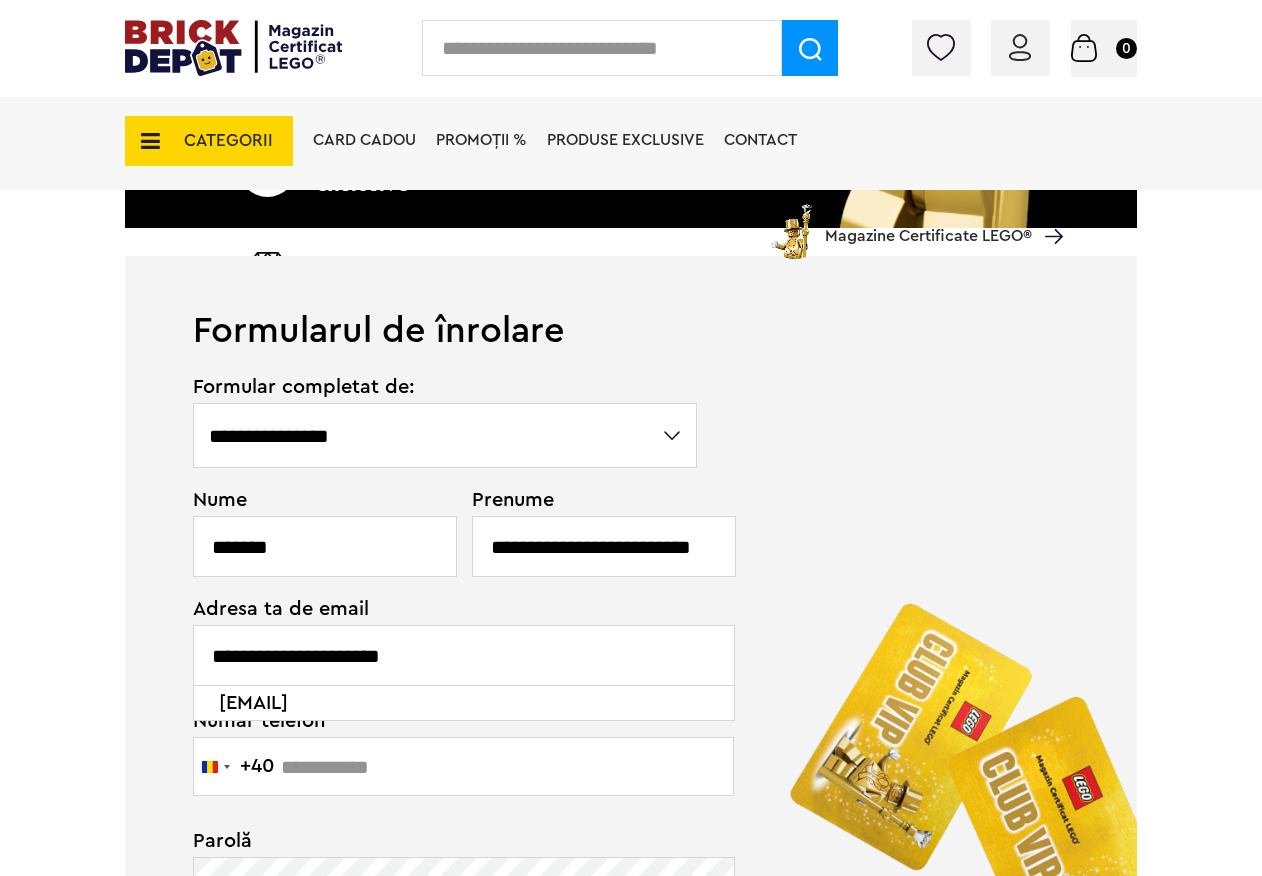 type on "**********" 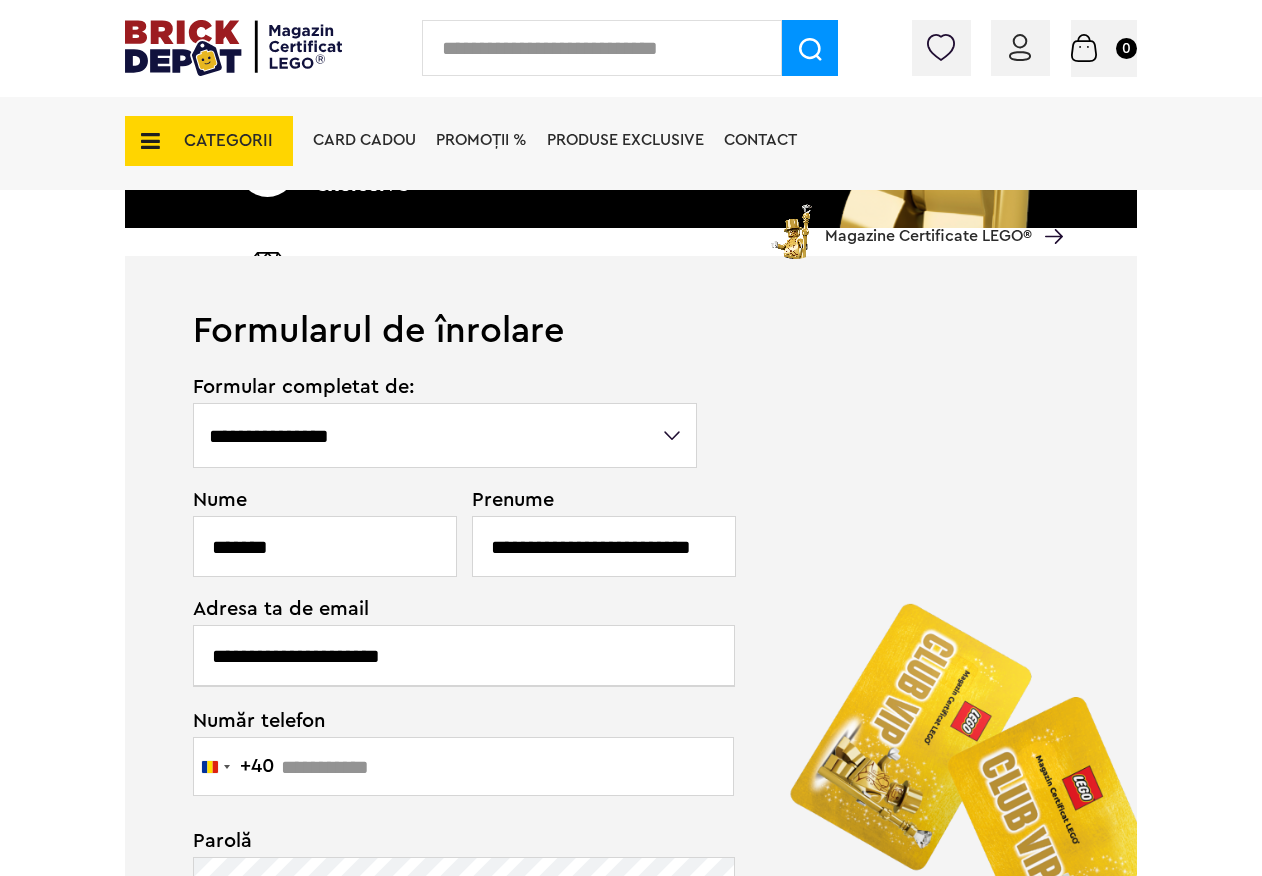 click on "**********" at bounding box center (604, 546) 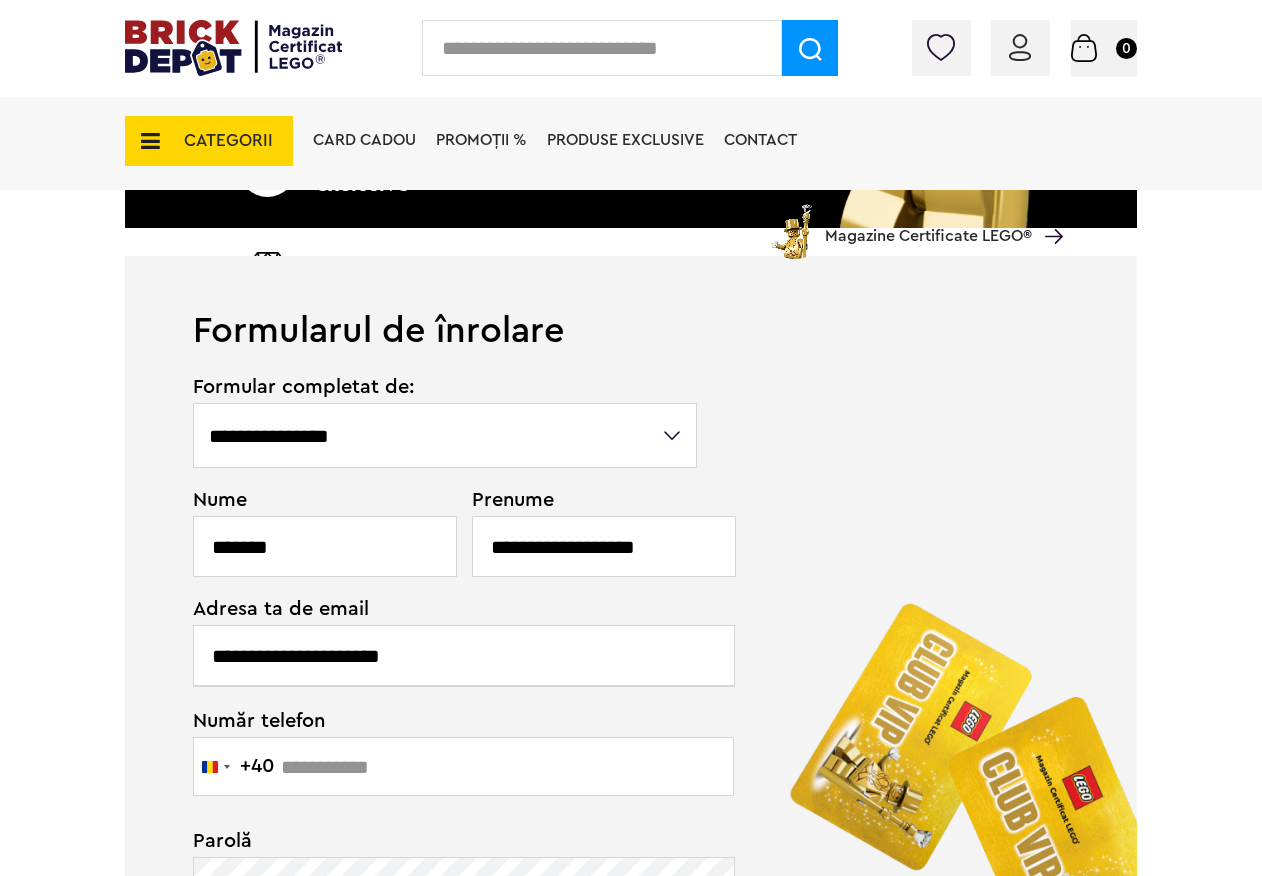 scroll, scrollTop: 0, scrollLeft: 0, axis: both 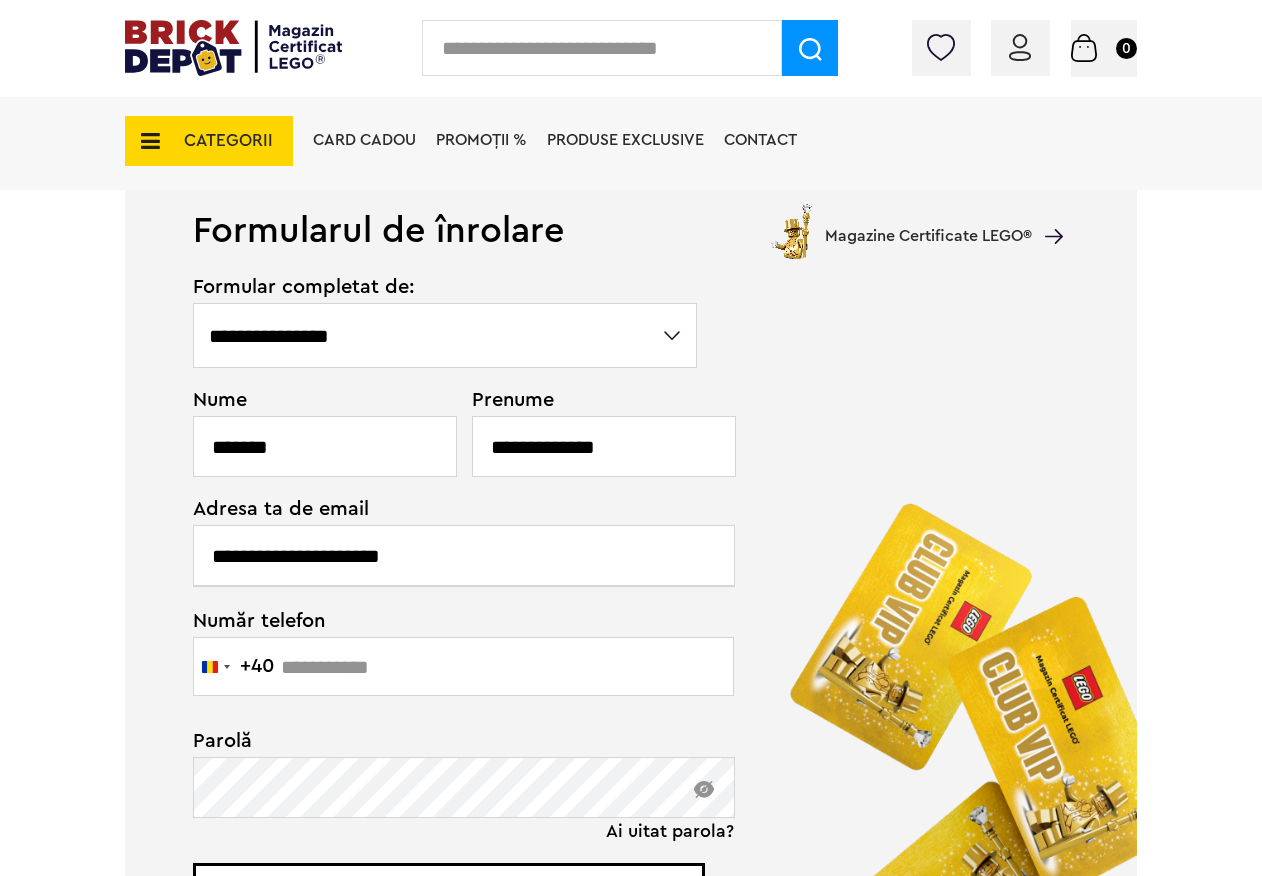 type on "**********" 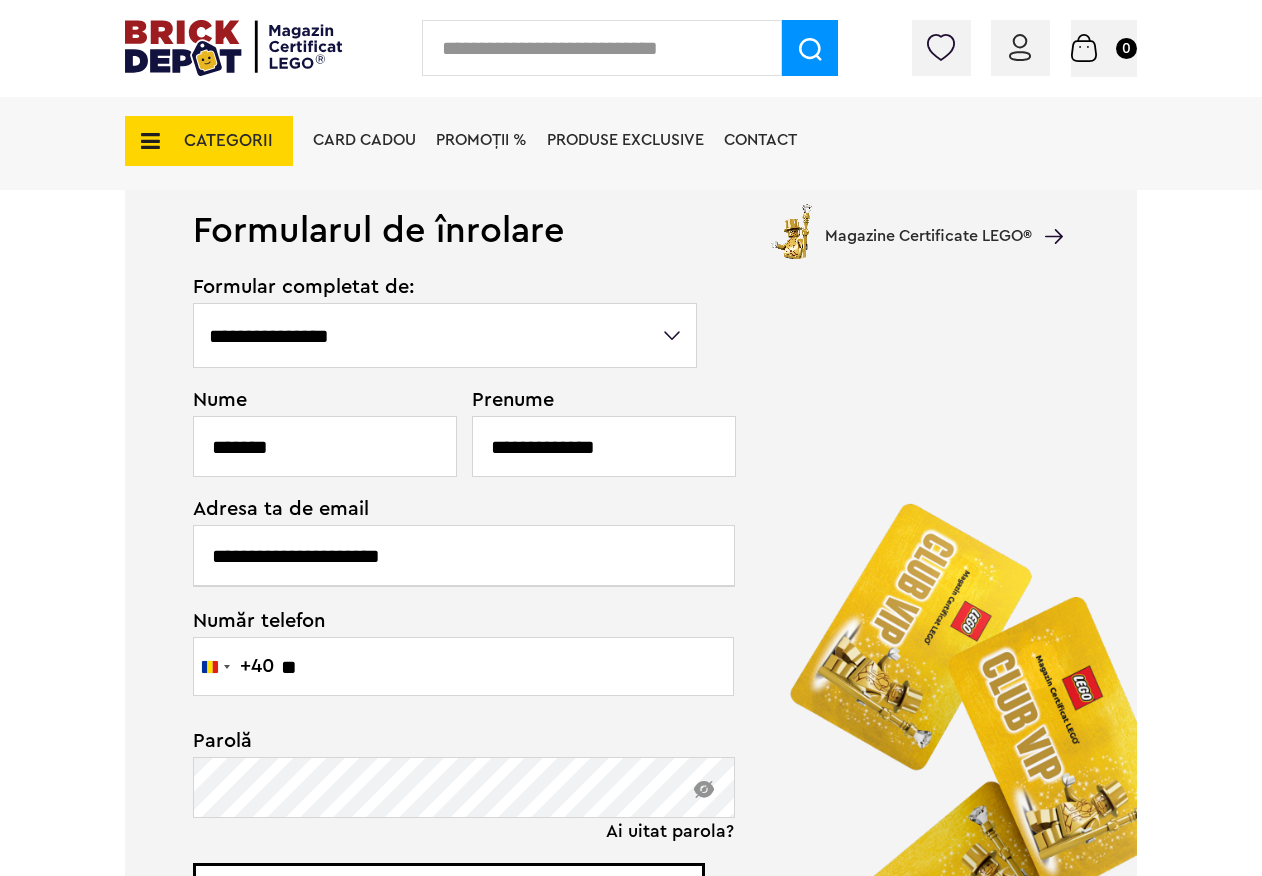 type on "*" 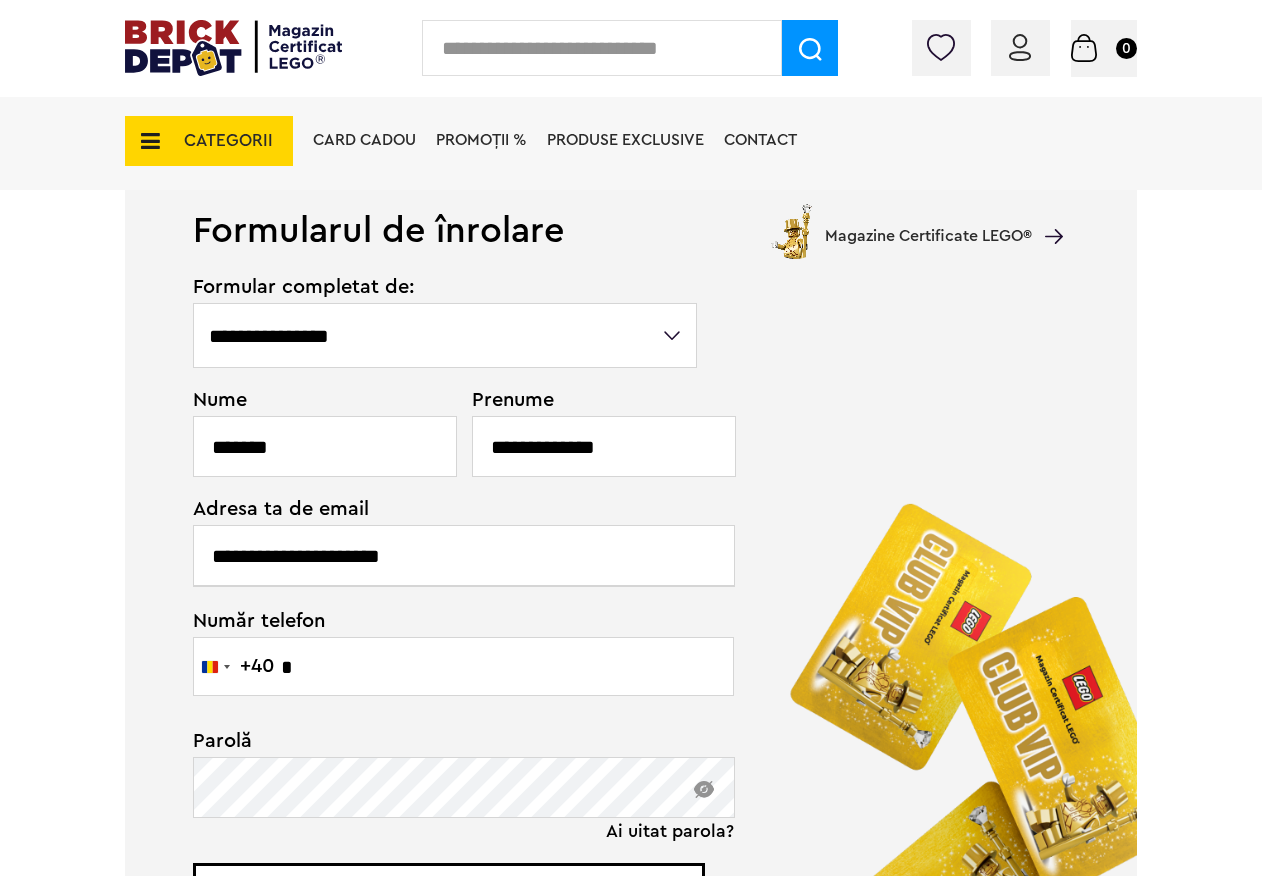 type 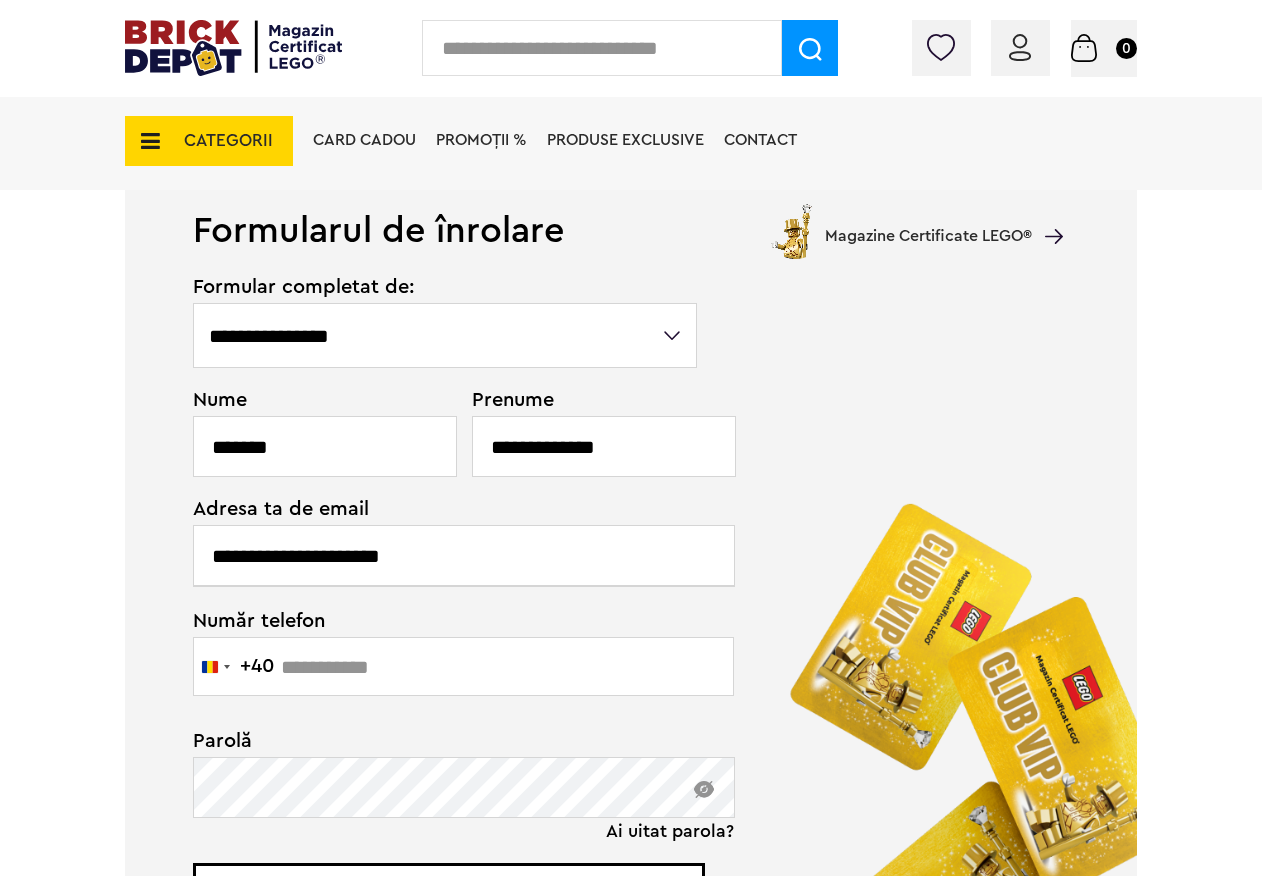 click on "**********" at bounding box center (464, 555) 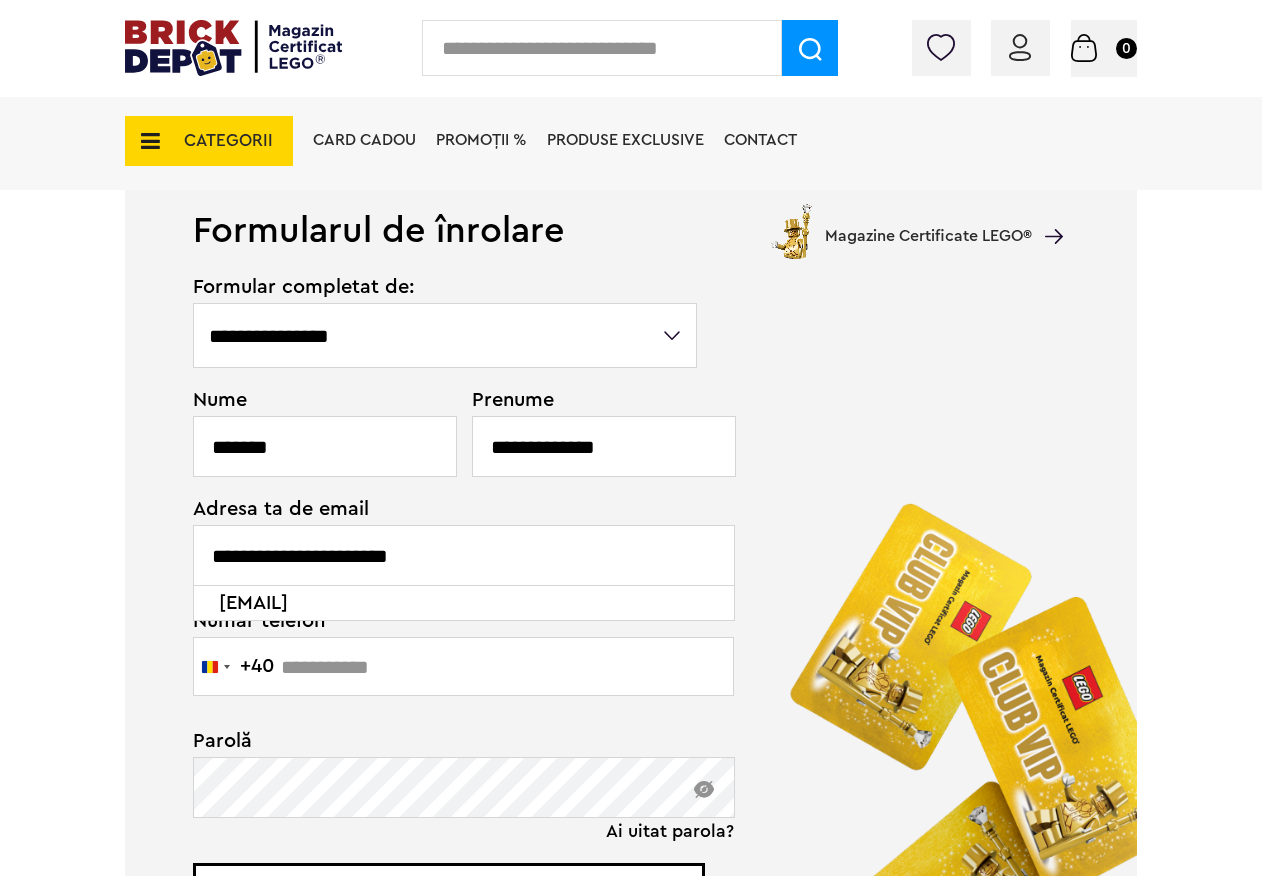 type on "**********" 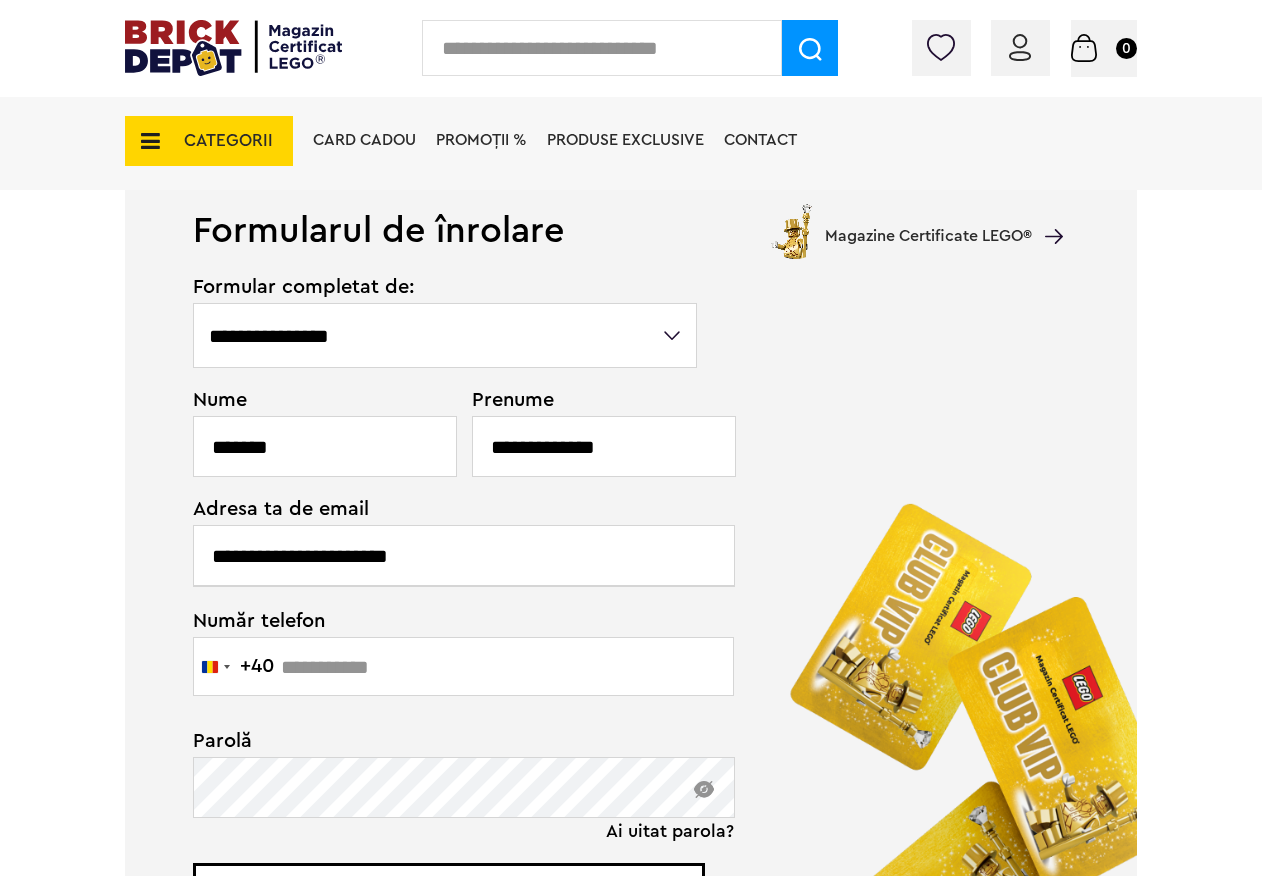 click at bounding box center (463, 666) 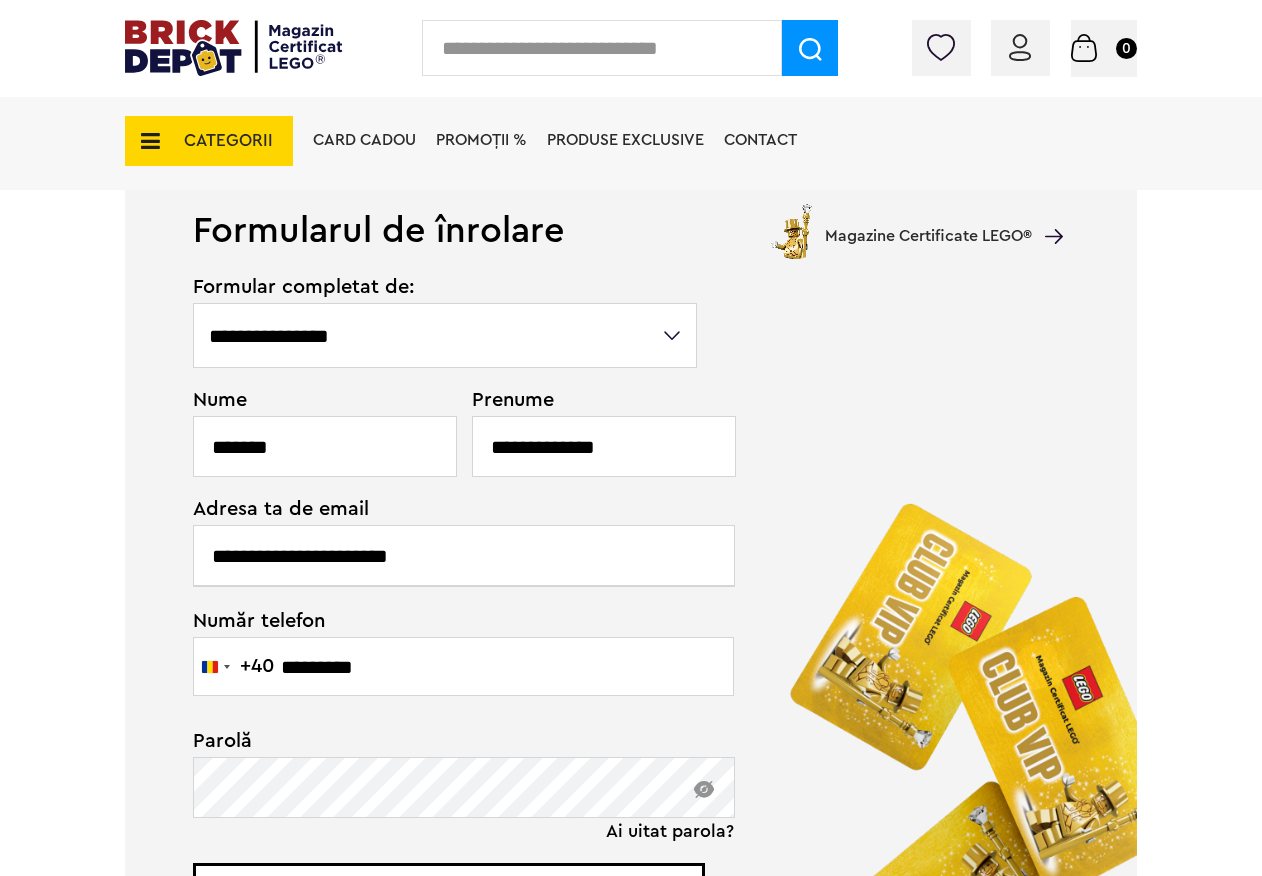 drag, startPoint x: 304, startPoint y: 677, endPoint x: 269, endPoint y: 674, distance: 35.128338 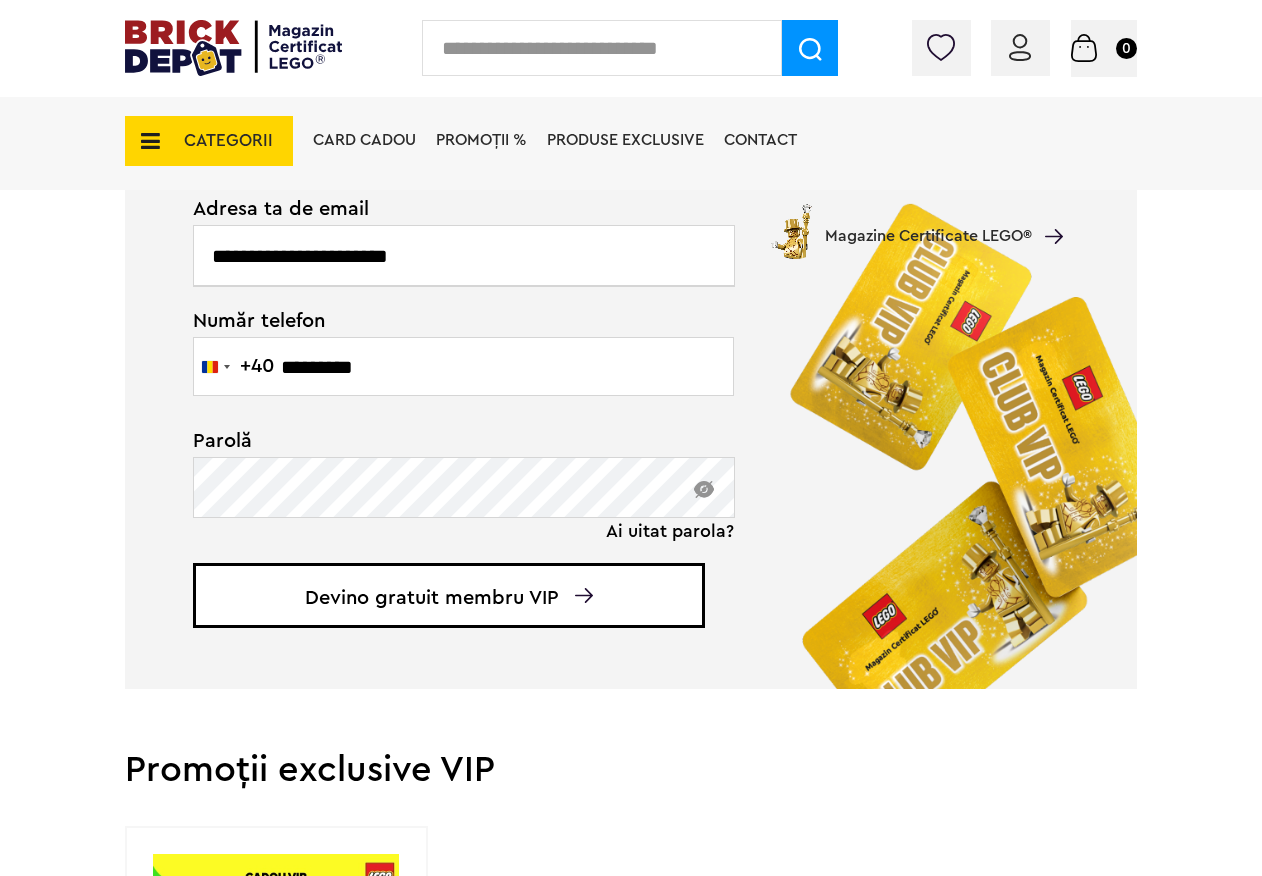 click on "Devino gratuit membru VIP" at bounding box center [449, 595] 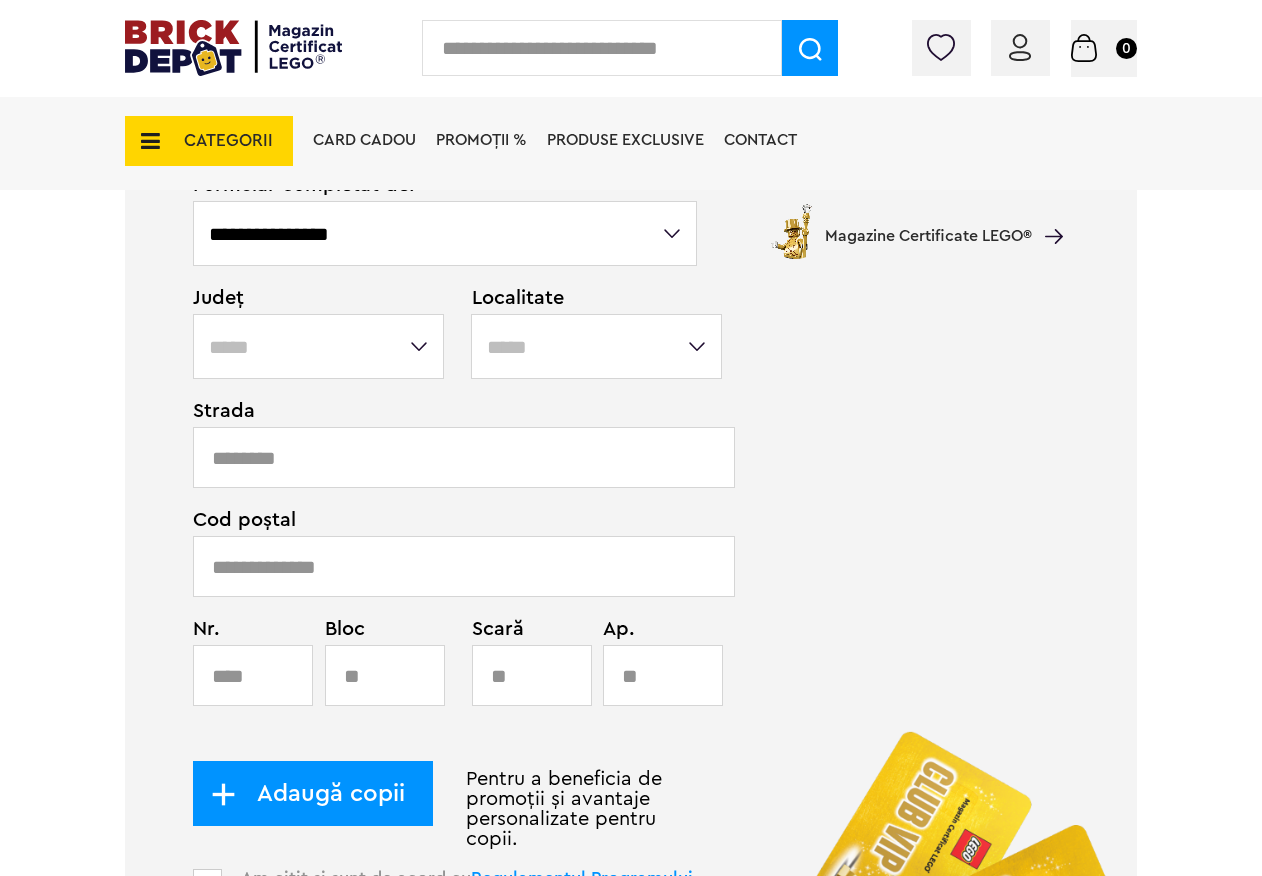 click on "**********" at bounding box center [318, 346] 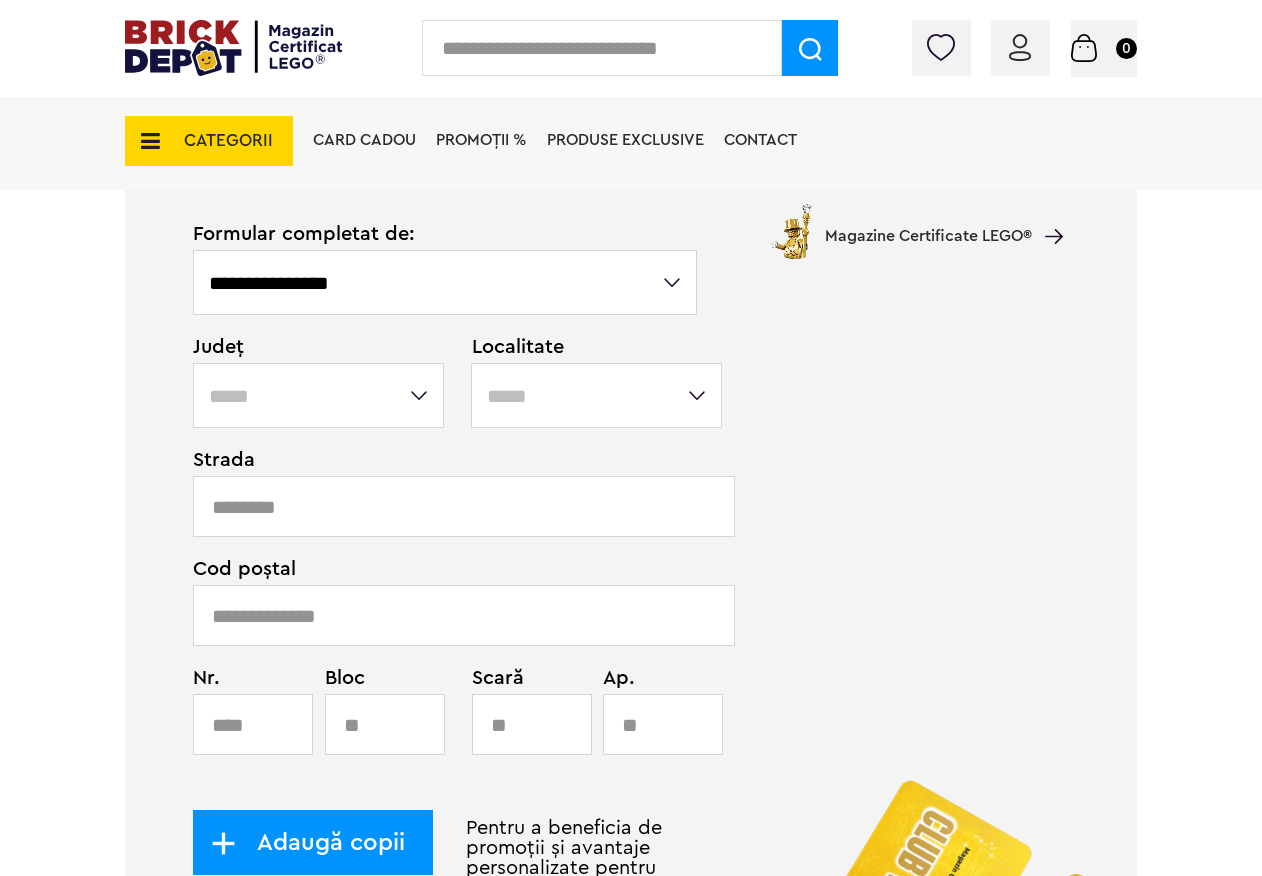 scroll, scrollTop: 906, scrollLeft: 0, axis: vertical 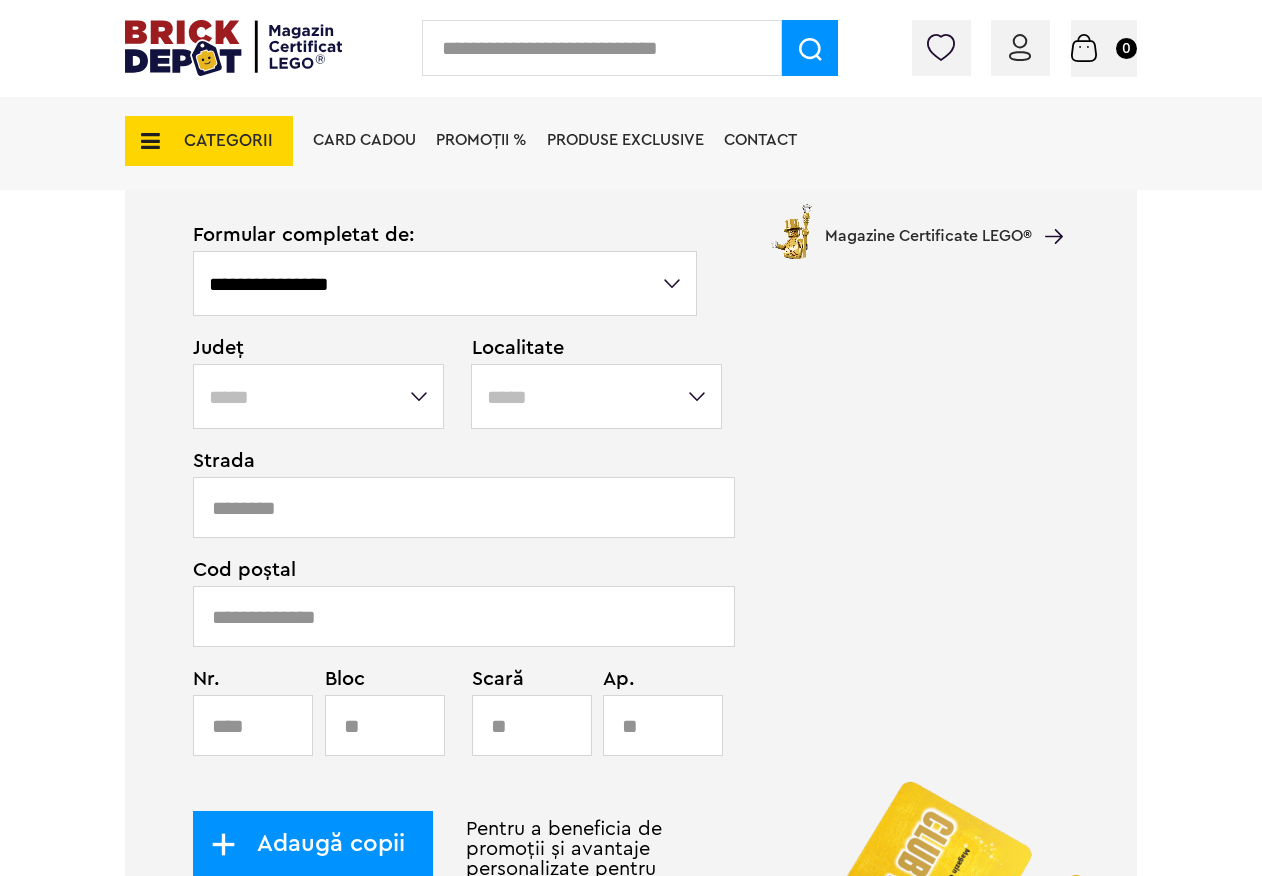 select on "**" 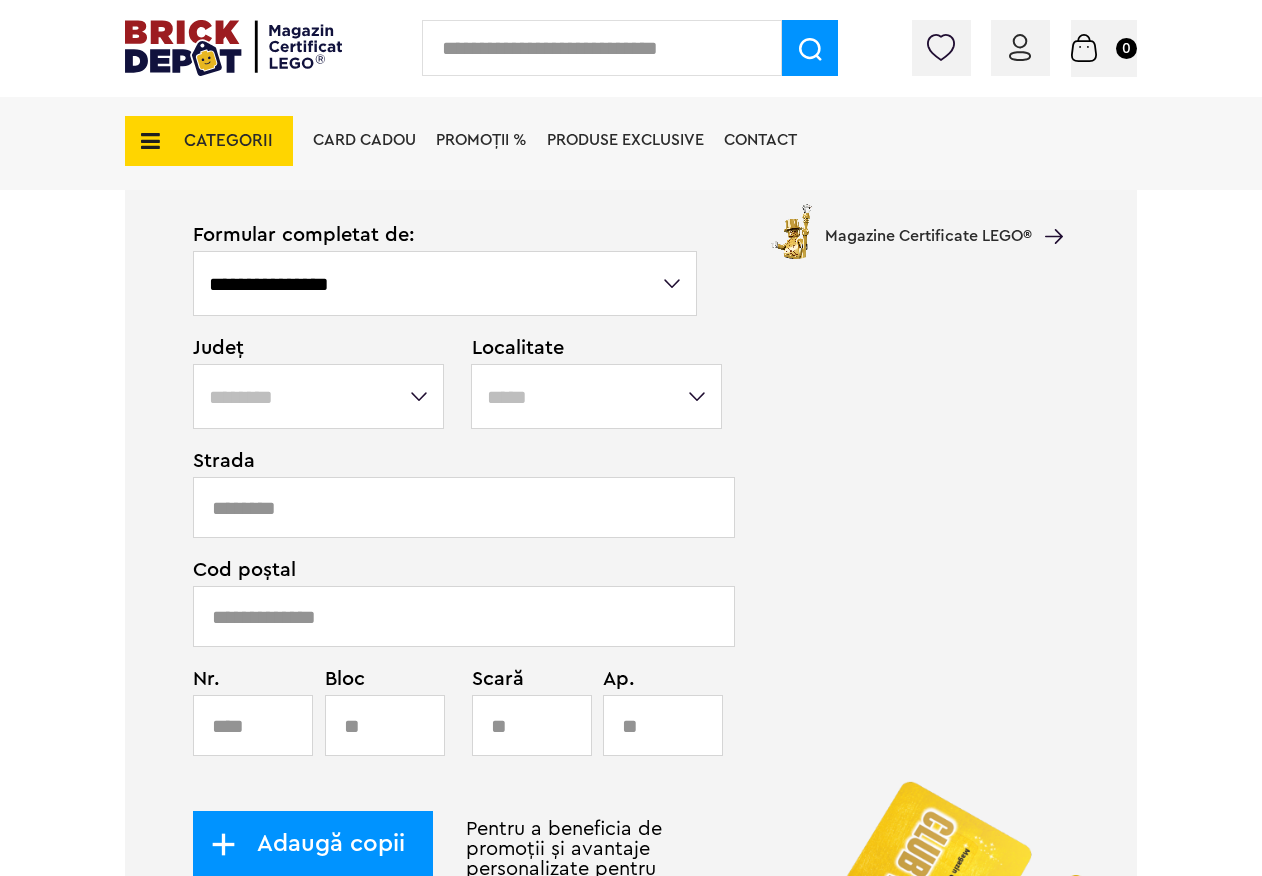 click on "**********" at bounding box center [318, 396] 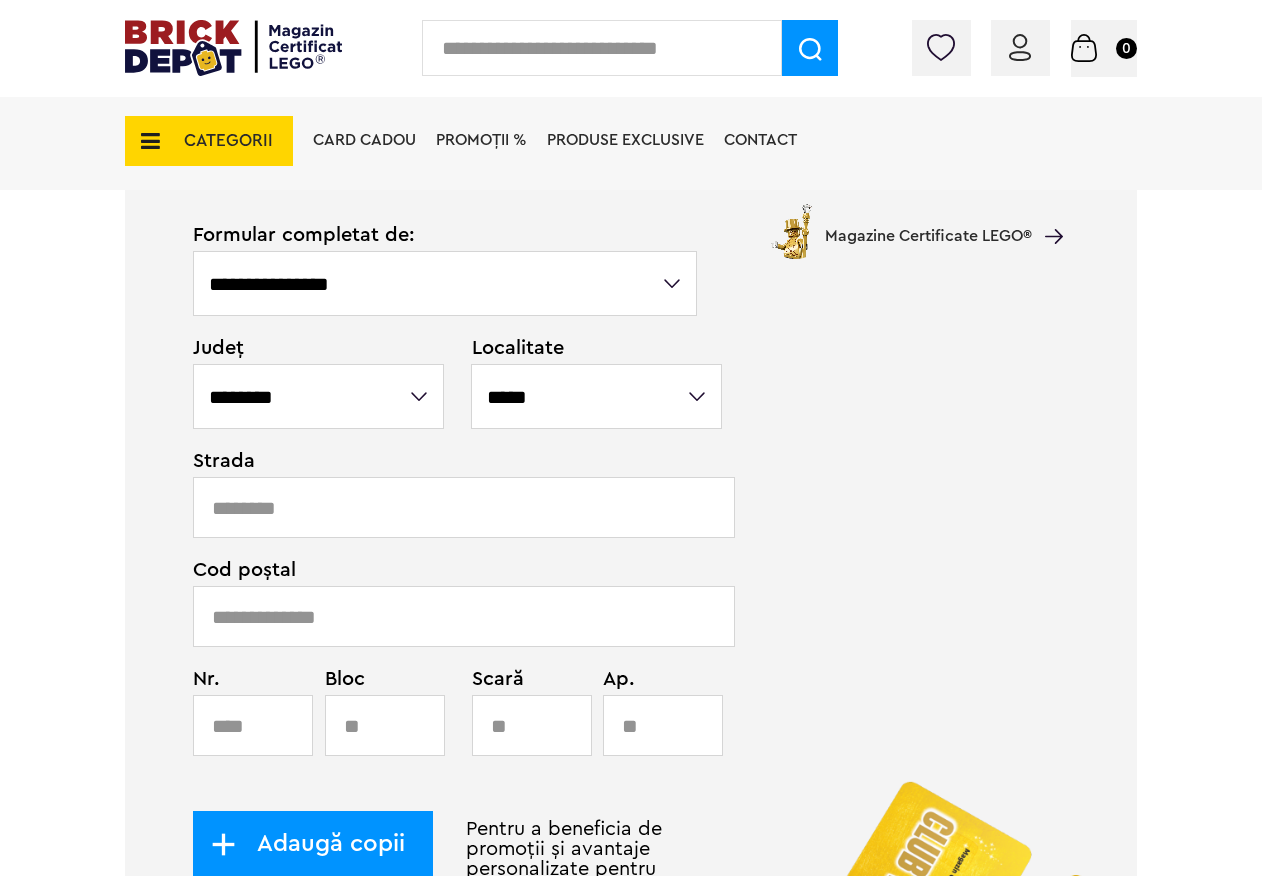 click on "**********" at bounding box center [596, 396] 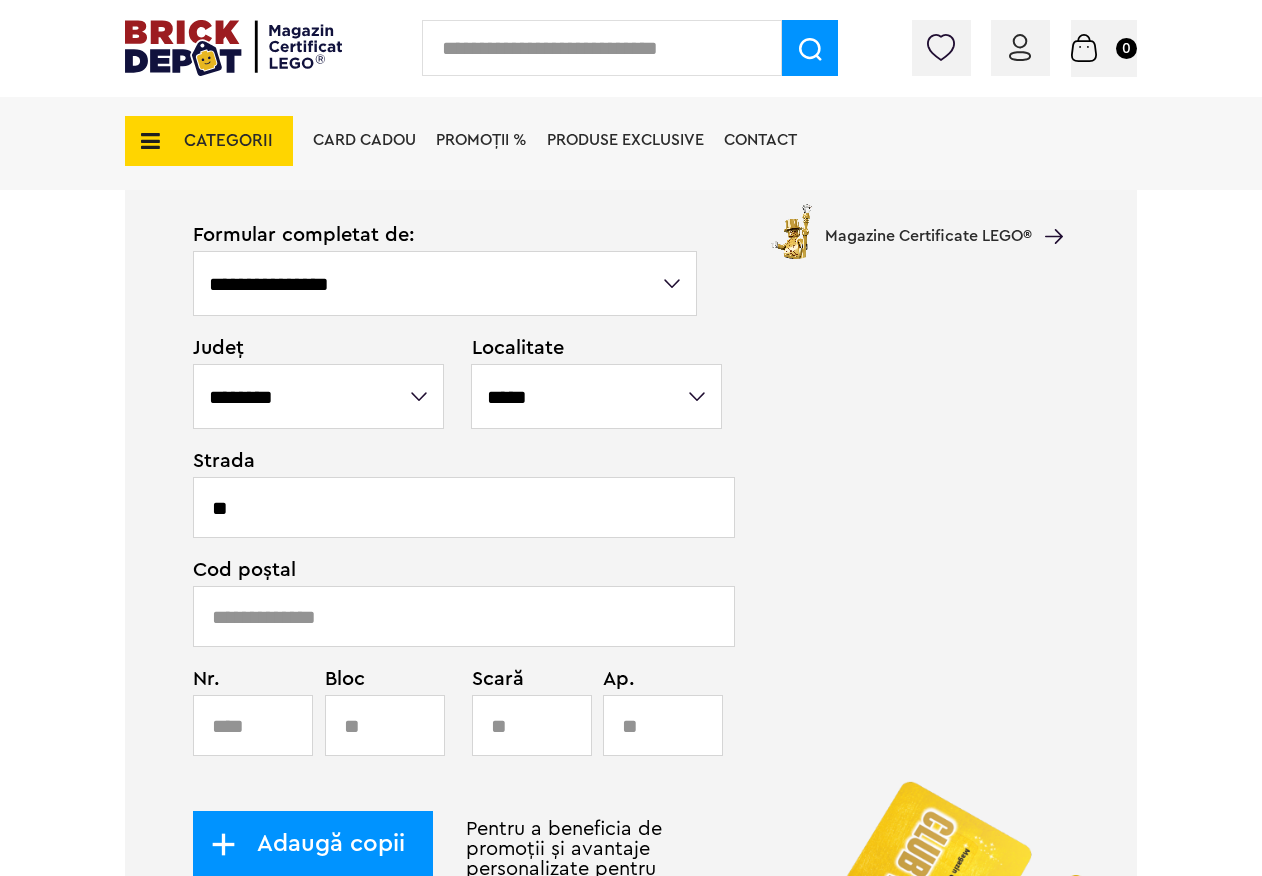 type on "*" 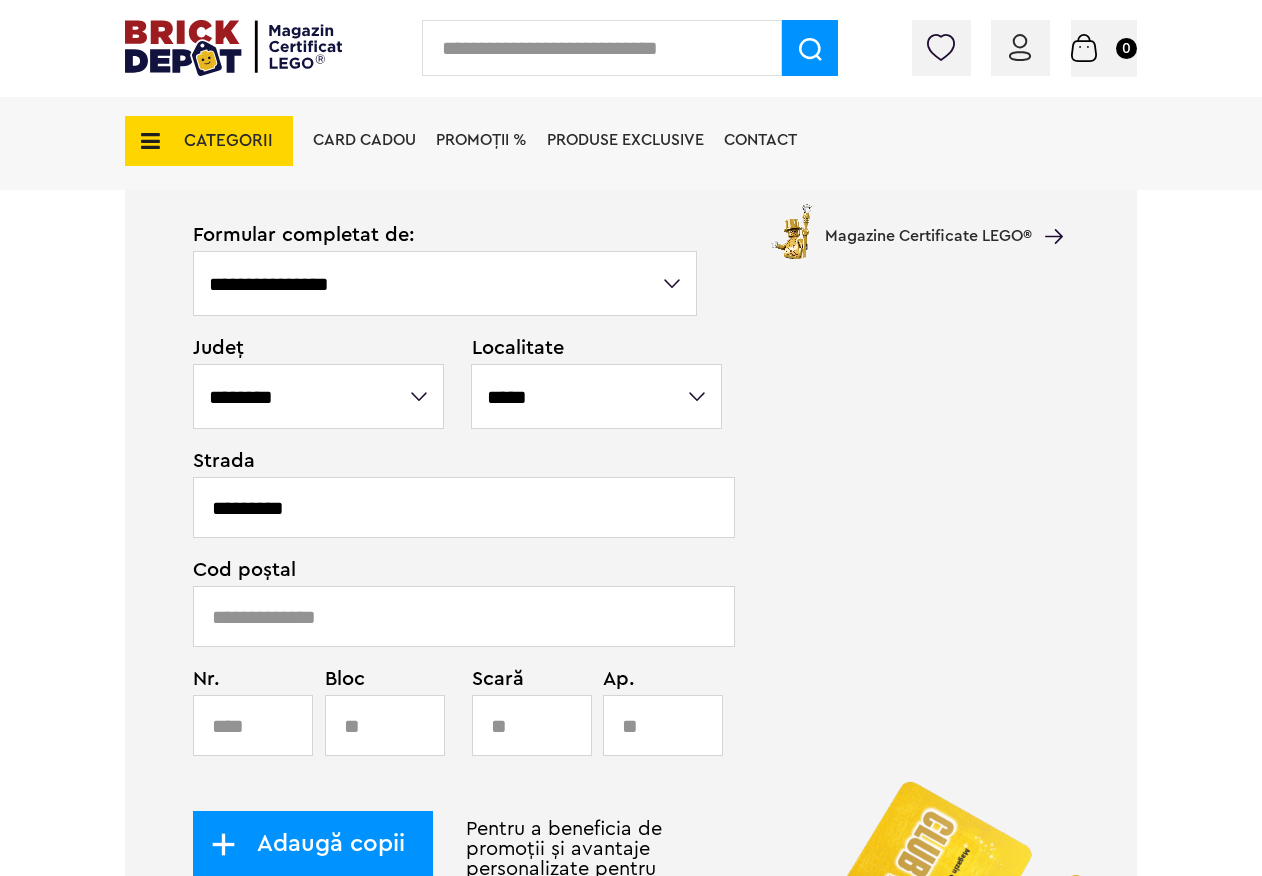 type on "********" 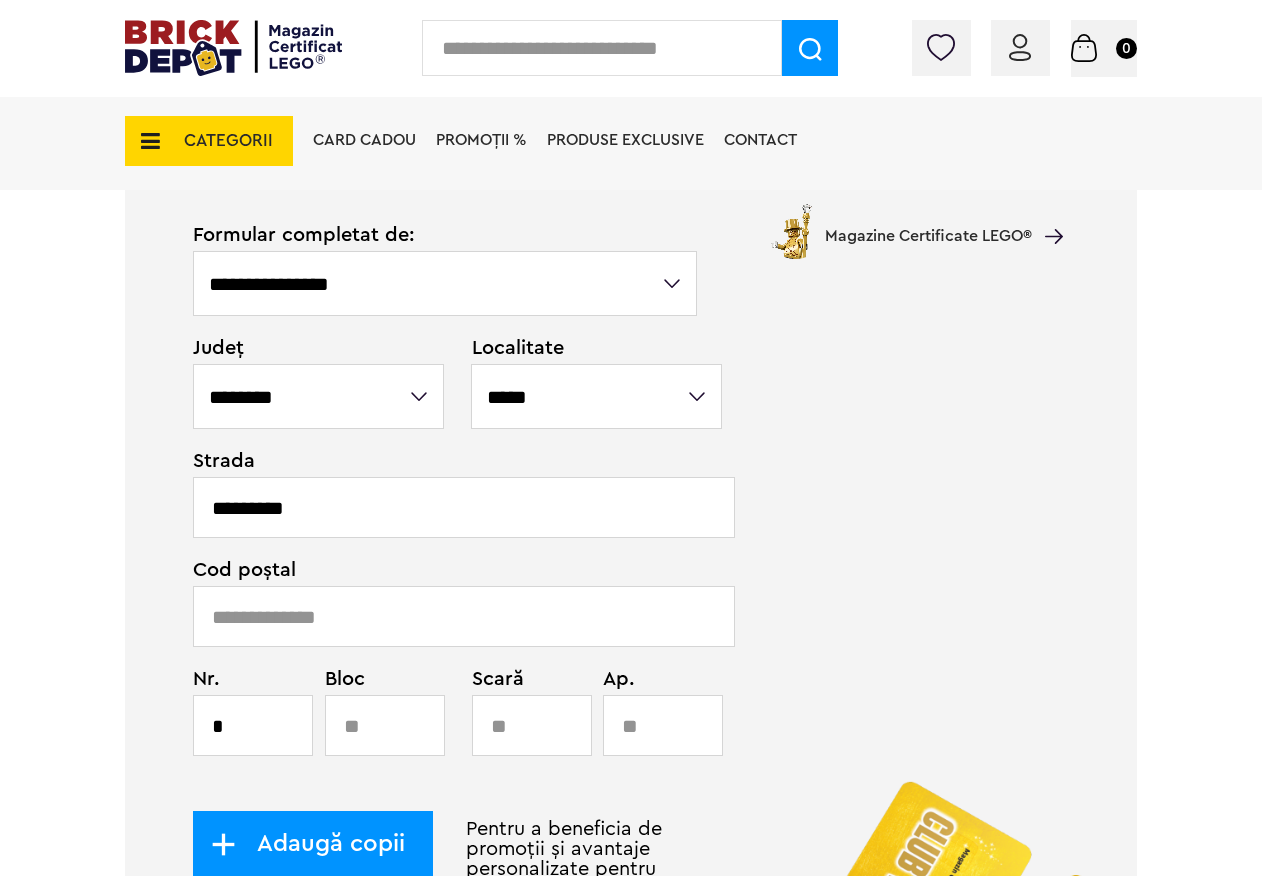 click on "*" at bounding box center [253, 725] 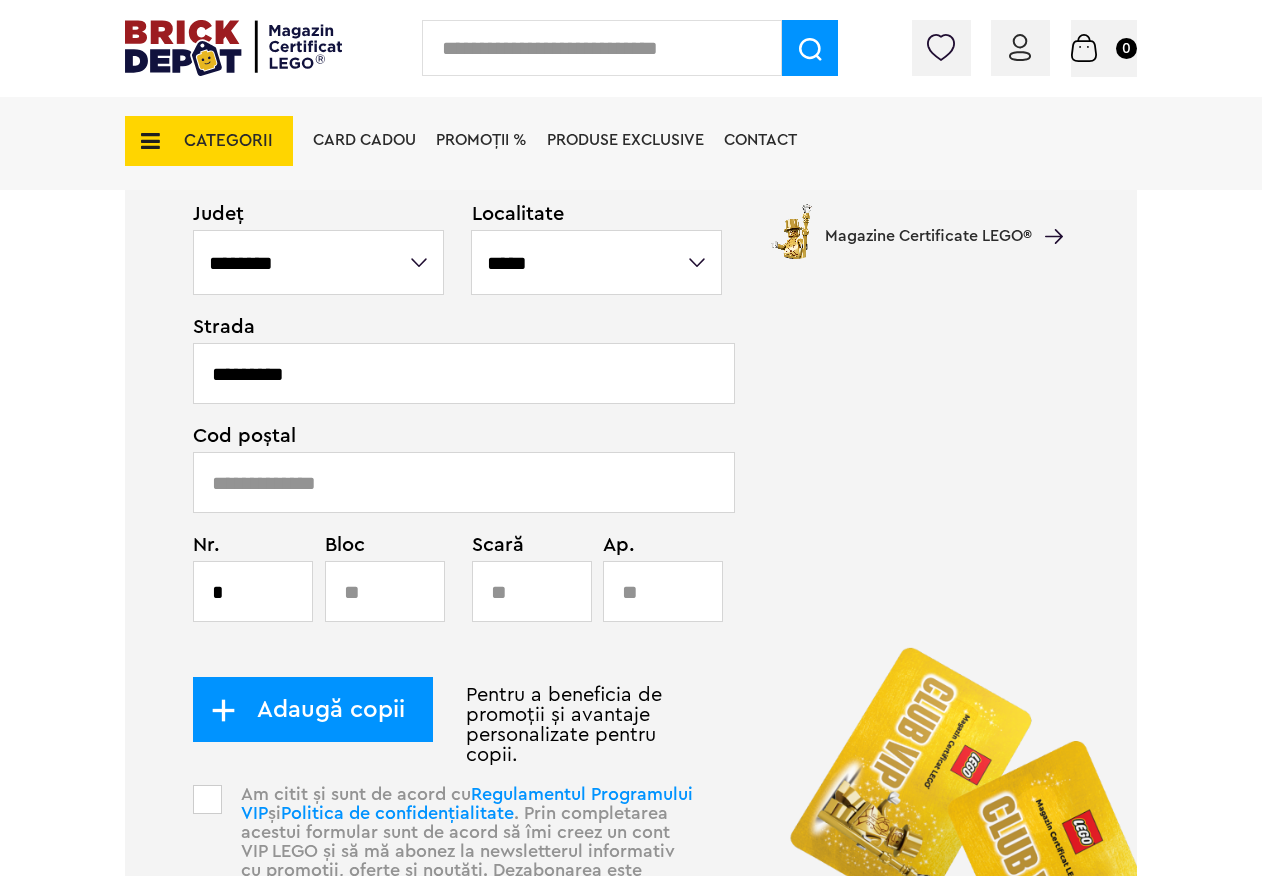 scroll, scrollTop: 1206, scrollLeft: 0, axis: vertical 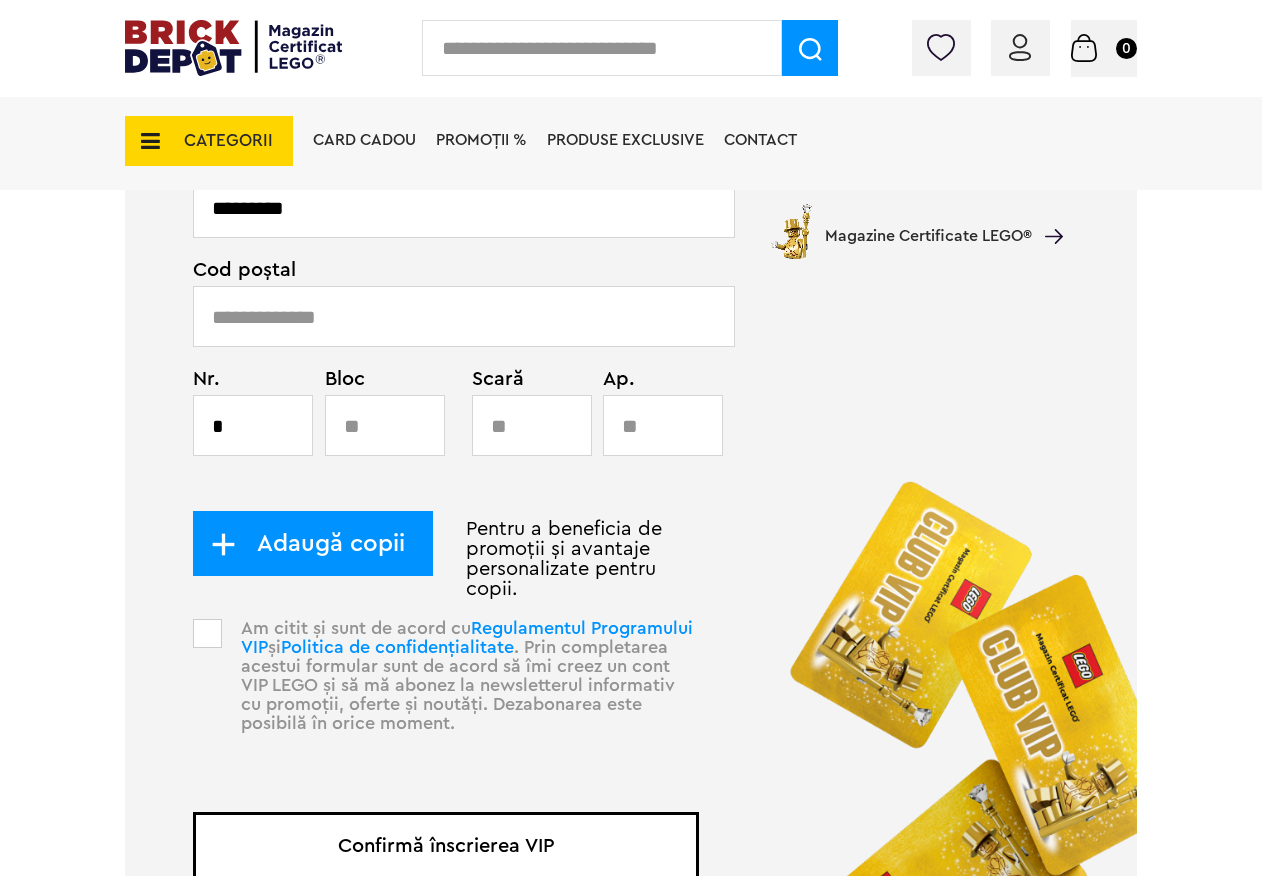 type on "*" 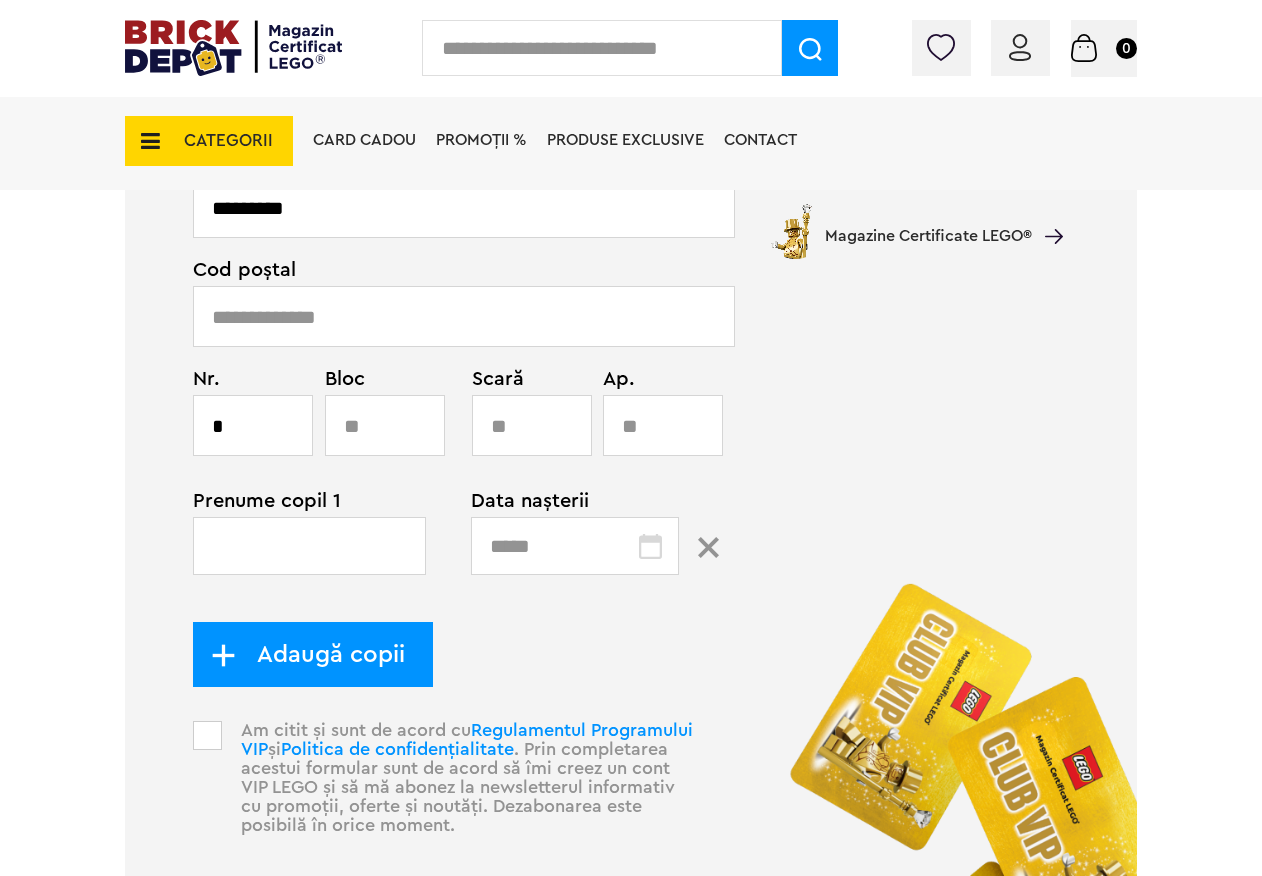 drag, startPoint x: 289, startPoint y: 564, endPoint x: 347, endPoint y: 566, distance: 58.034473 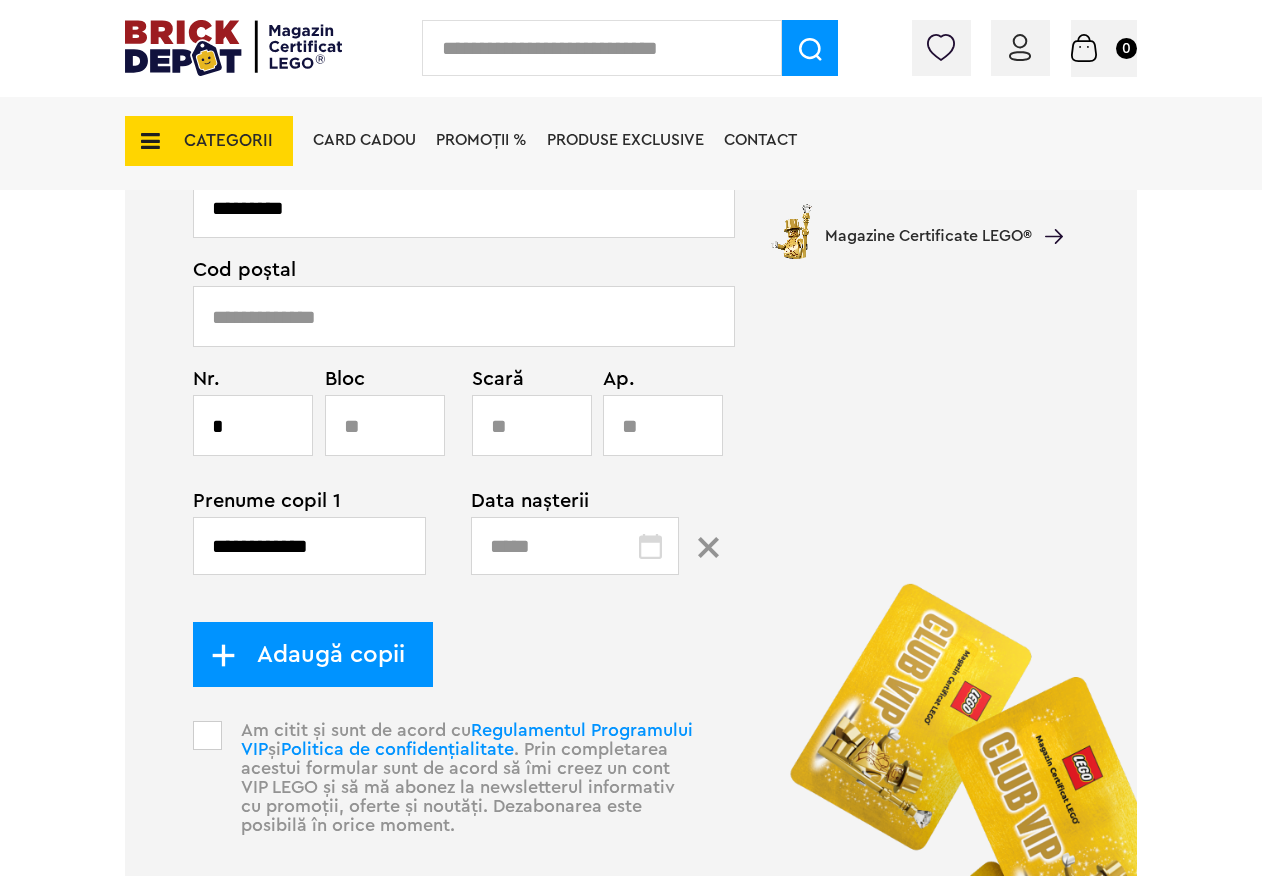 type on "**********" 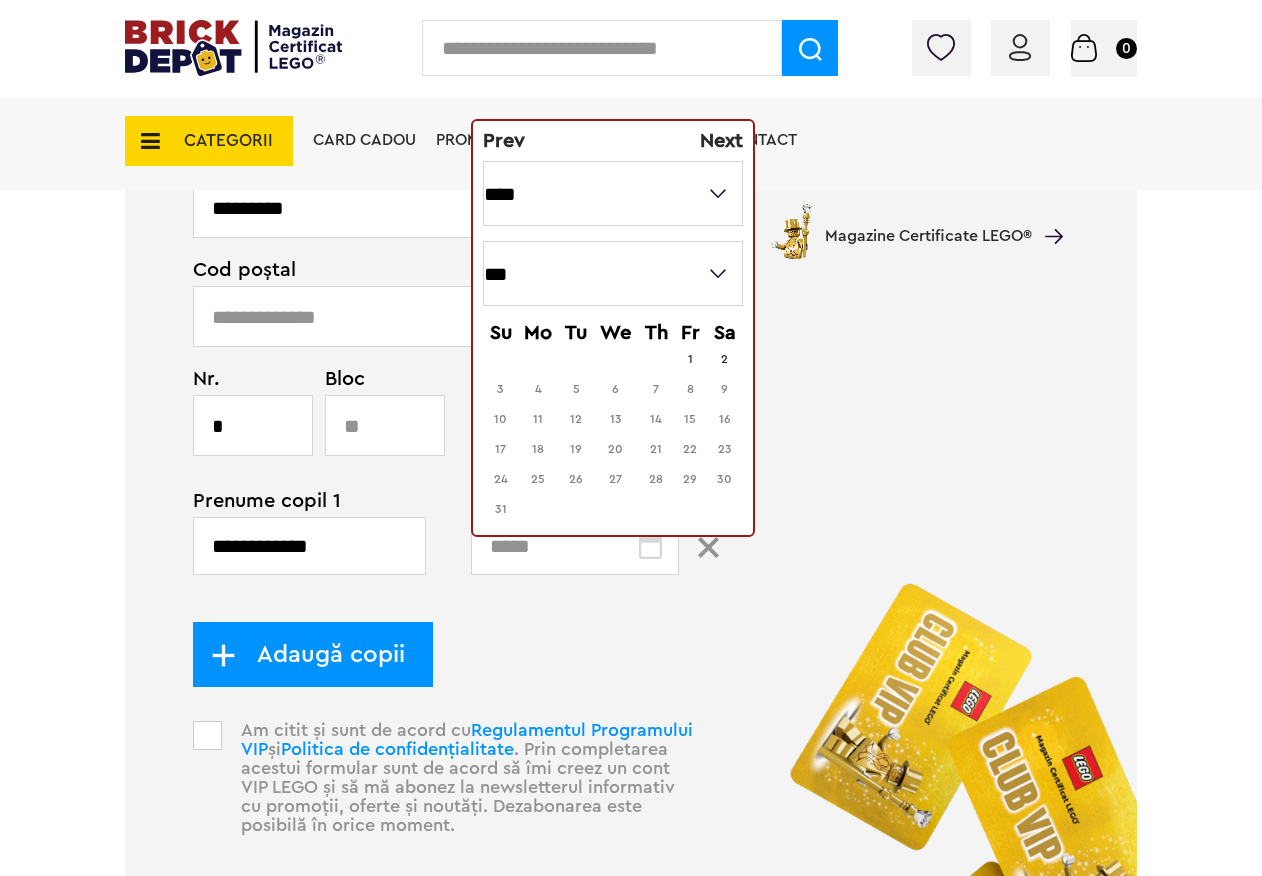 click on "**** **** **** **** **** **** **** **** **** **** **** **** **** **** **** **** **** **** **** **** ****" at bounding box center (613, 193) 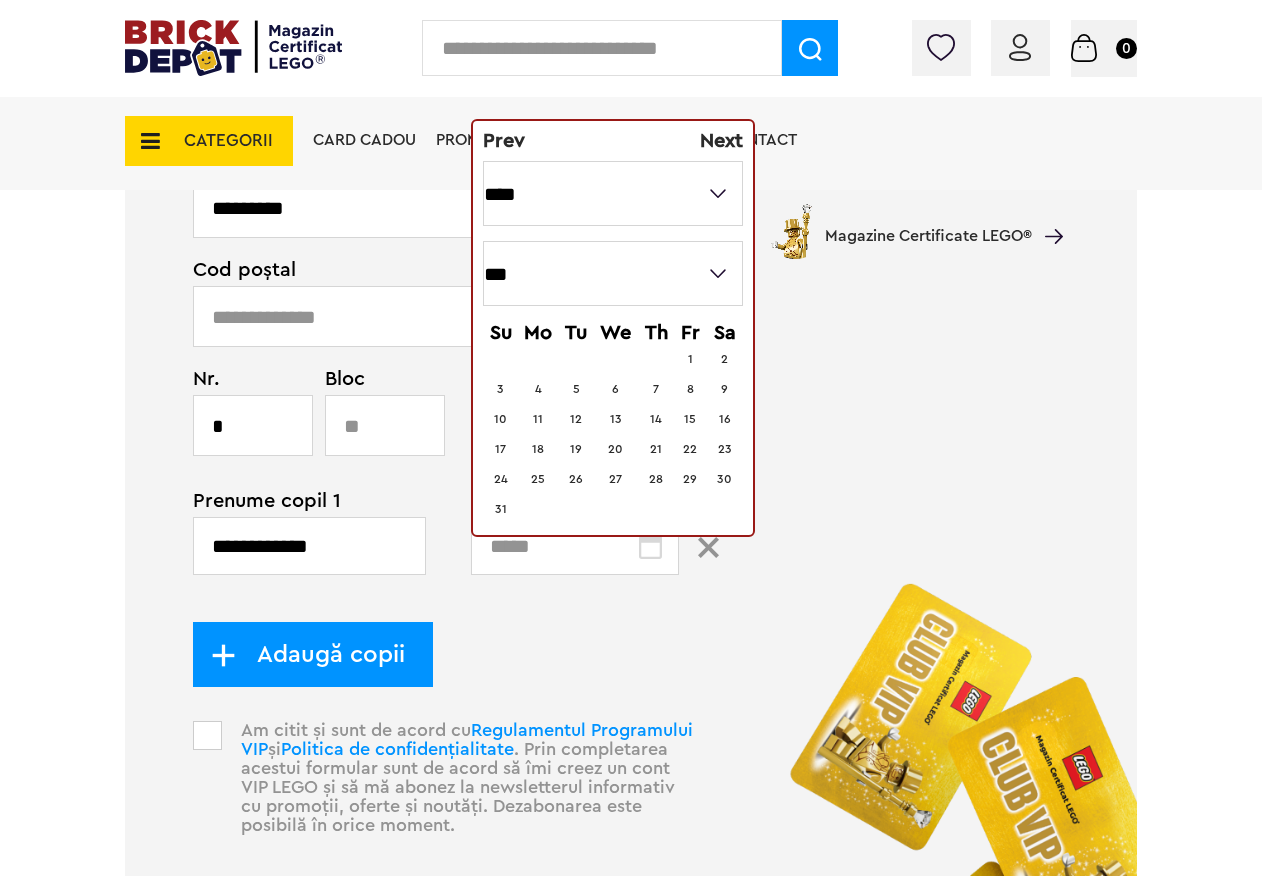 click on "*** *** *** *** *** *** *** *** *** *** *** ***" at bounding box center (613, 273) 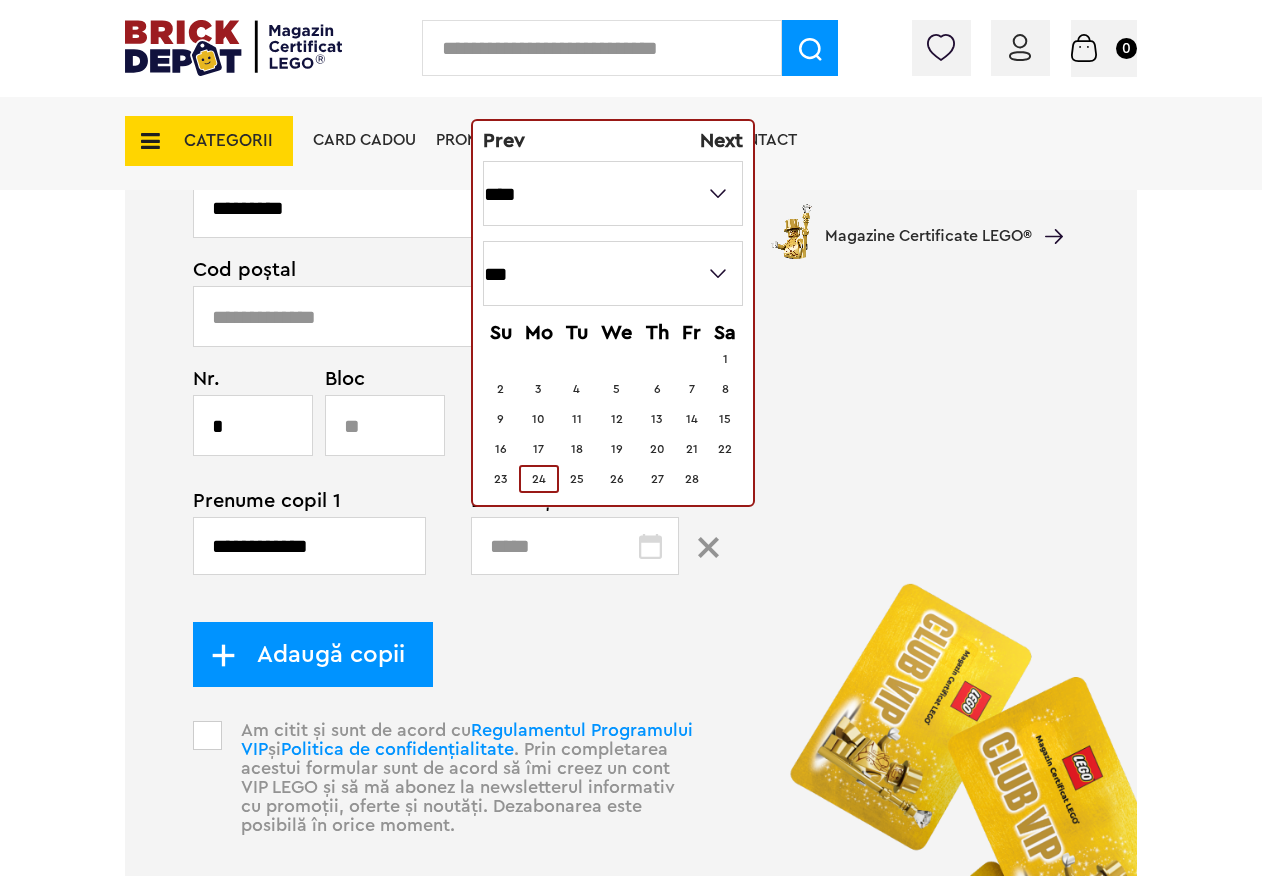 click on "24" at bounding box center [539, 479] 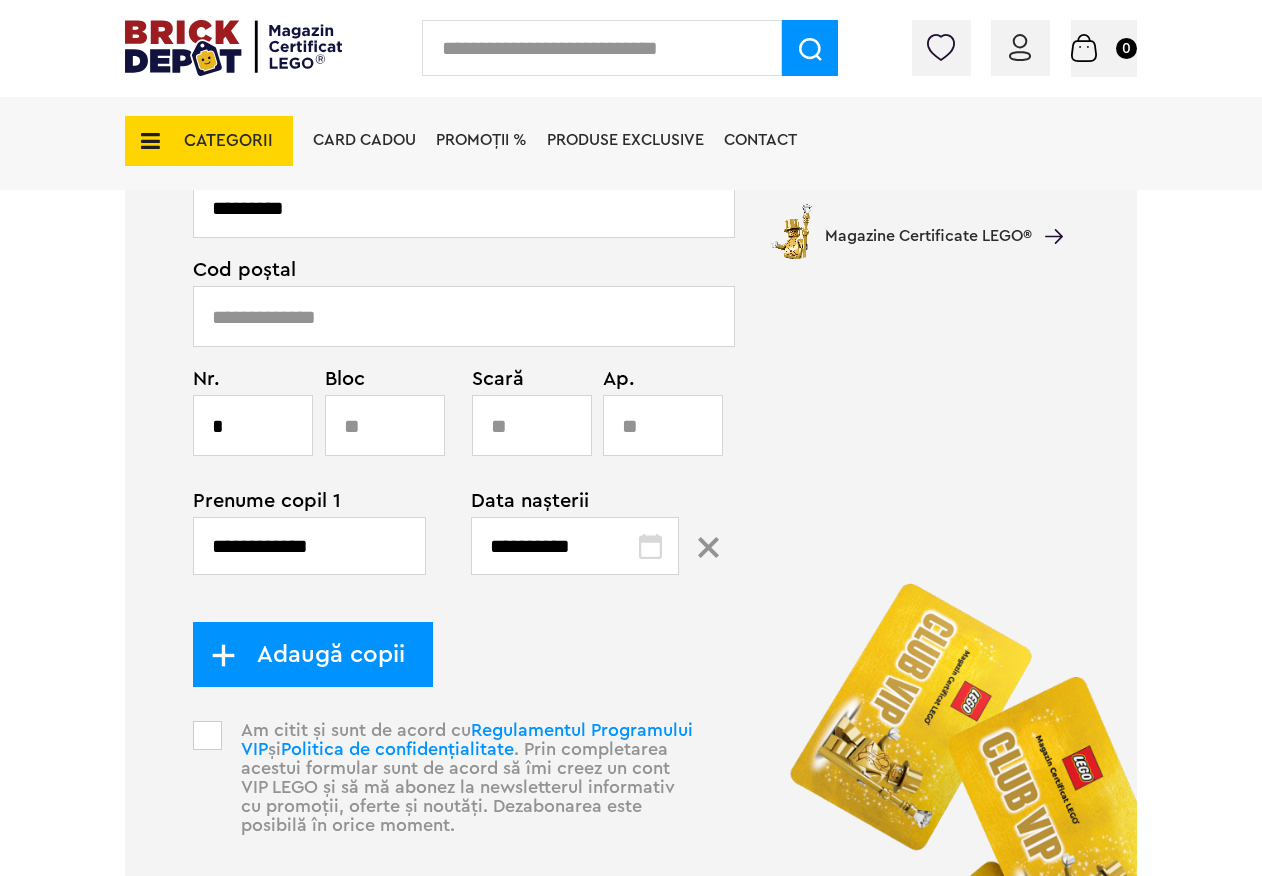 click at bounding box center [207, 735] 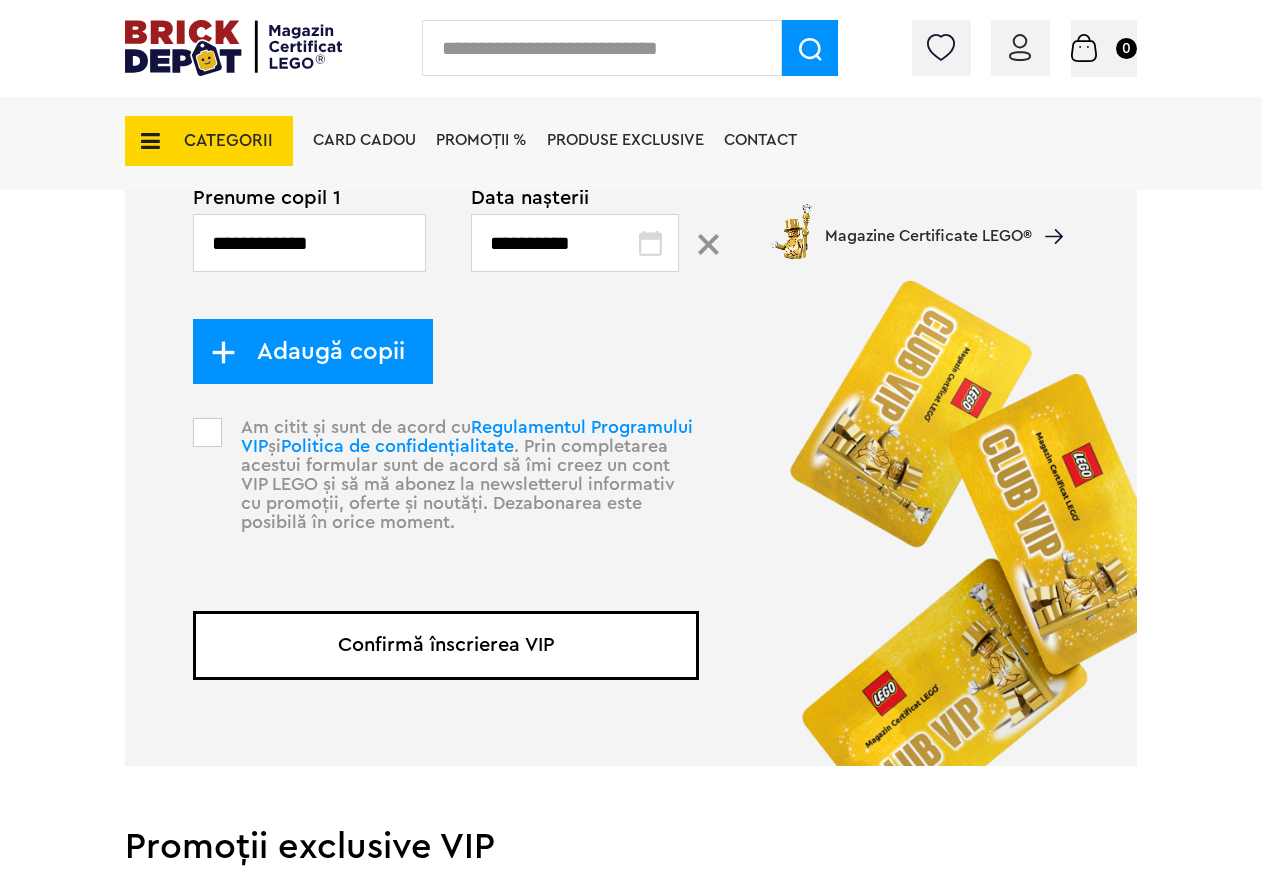 scroll, scrollTop: 1515, scrollLeft: 0, axis: vertical 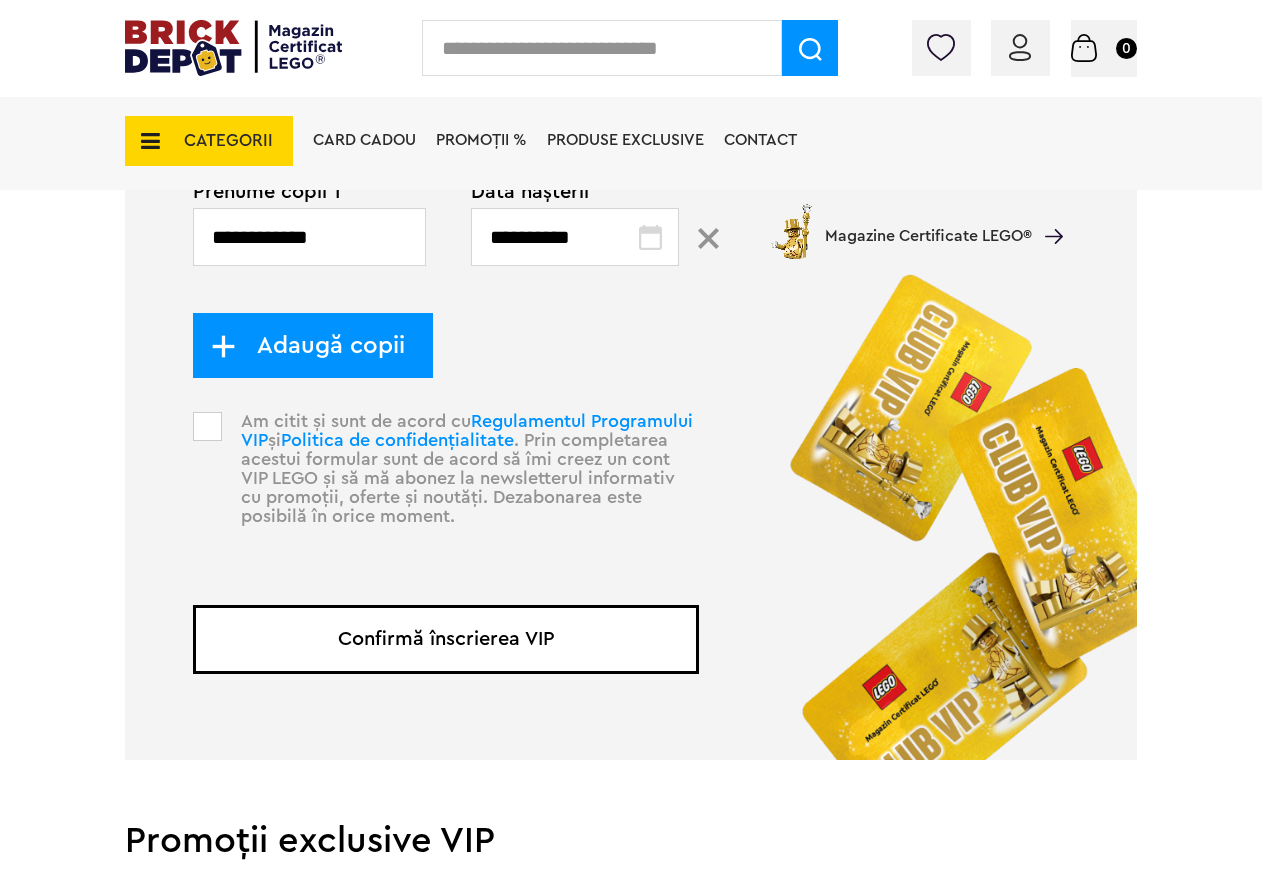 click on "Confirmă înscrierea VIP" at bounding box center [446, 639] 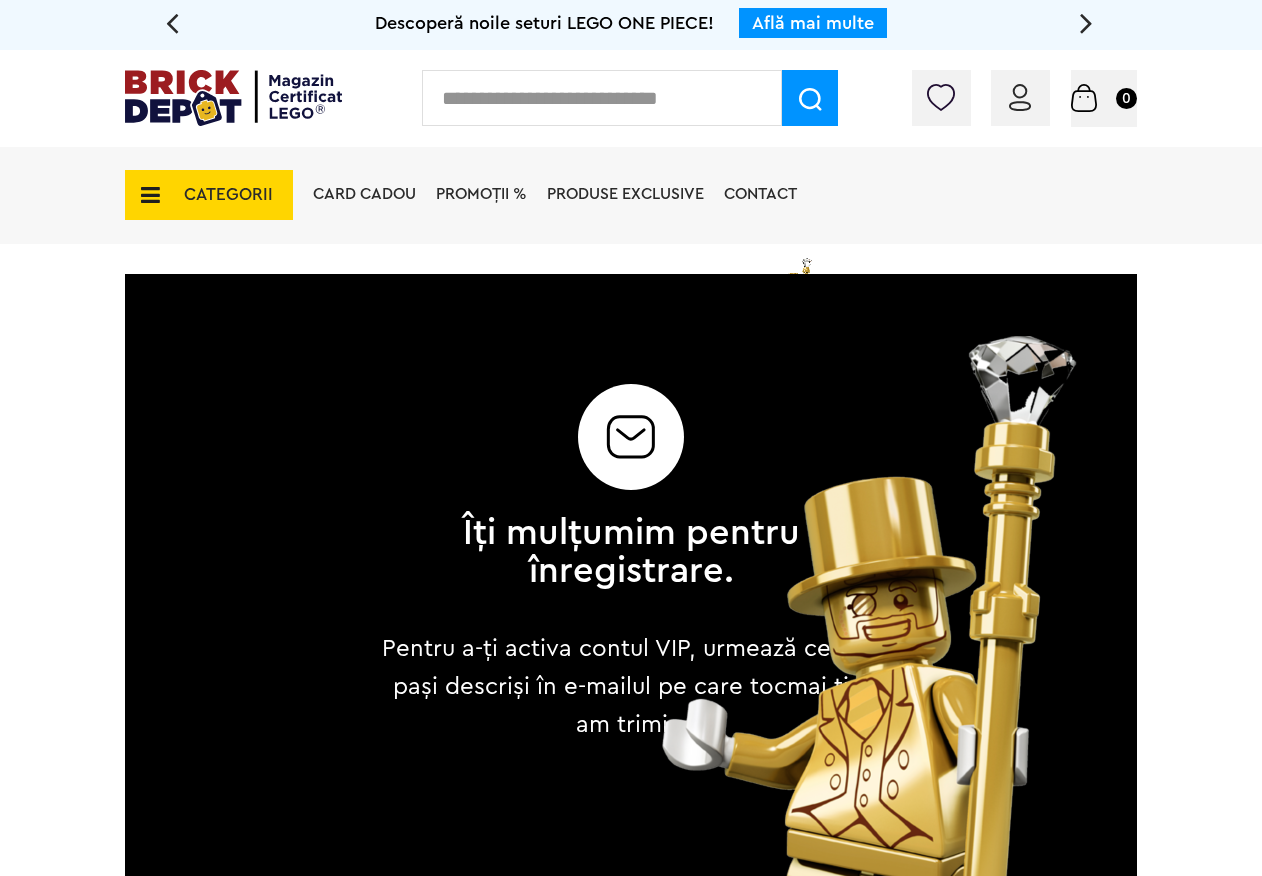 scroll, scrollTop: 0, scrollLeft: 0, axis: both 